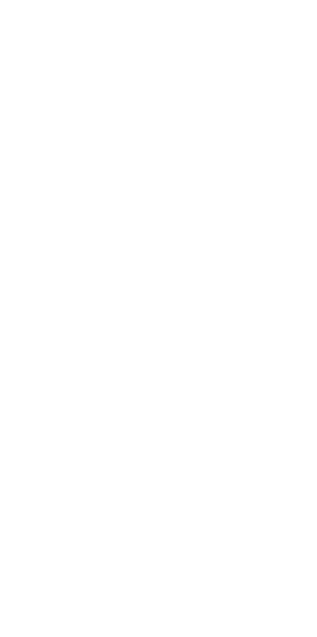 scroll, scrollTop: 0, scrollLeft: 0, axis: both 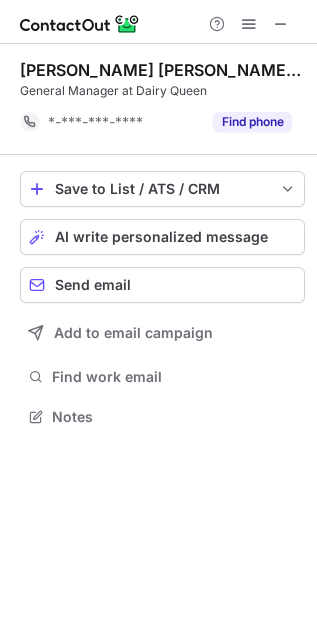 click on "Julie Ann Malate" at bounding box center [162, 70] 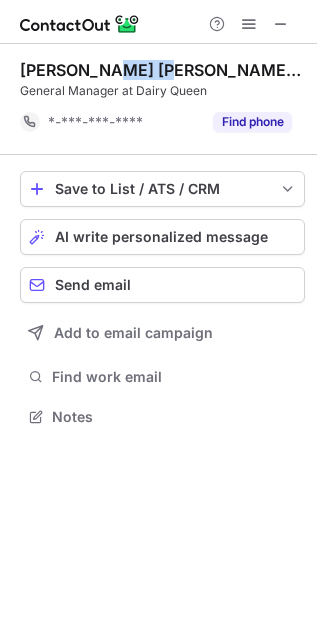 click on "Julie Ann Malate" at bounding box center [162, 70] 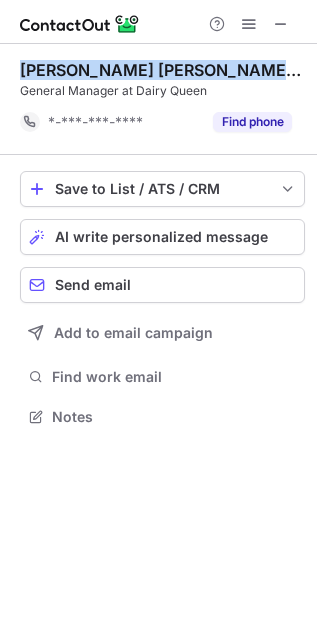 click on "Julie Ann Malate" at bounding box center [162, 70] 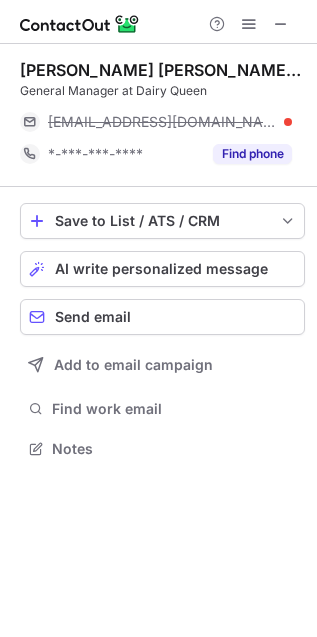 scroll, scrollTop: 10, scrollLeft: 10, axis: both 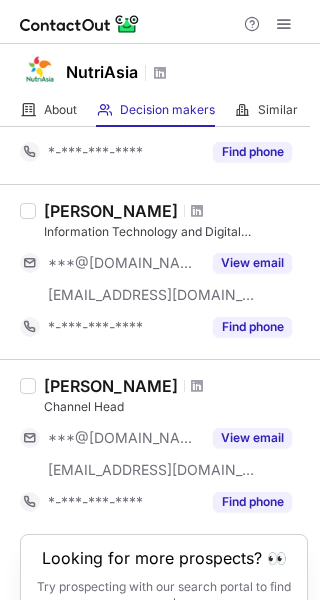 click on "Information Technology and Digital Transformation Group Head" at bounding box center [176, 232] 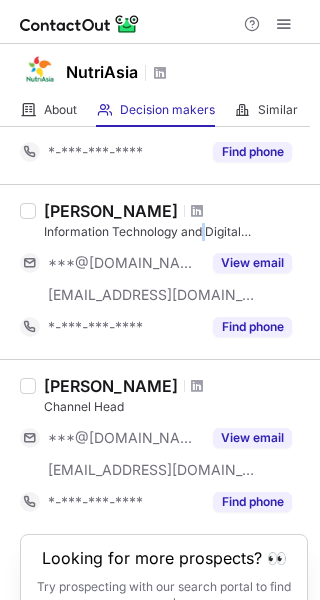click on "Information Technology and Digital Transformation Group Head" at bounding box center [176, 232] 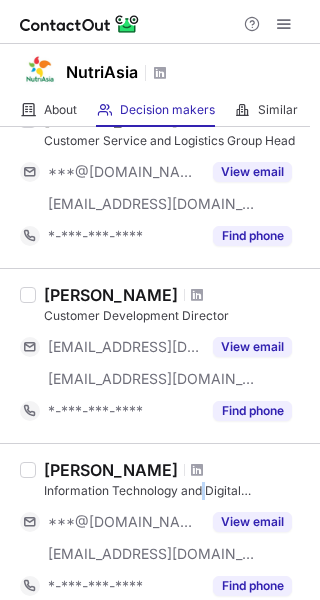 scroll, scrollTop: 1171, scrollLeft: 0, axis: vertical 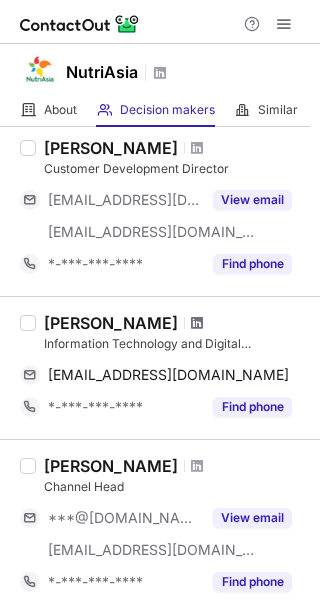 click at bounding box center (197, 323) 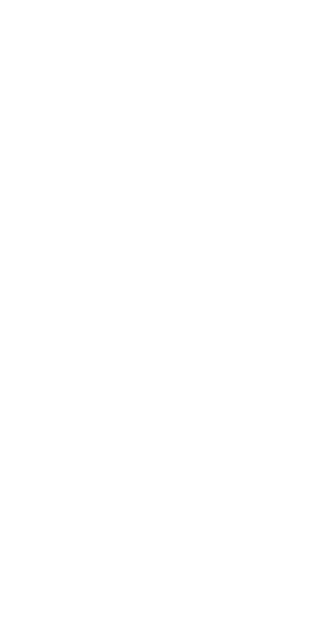 scroll, scrollTop: 0, scrollLeft: 0, axis: both 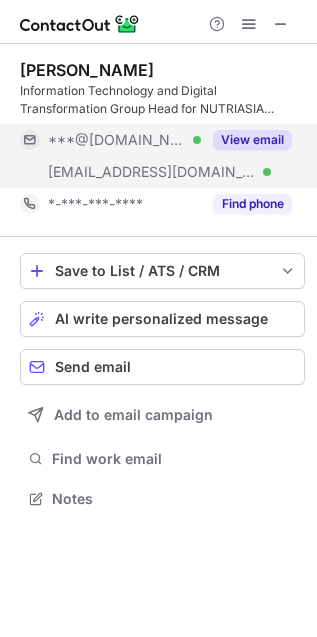 click on "[EMAIL_ADDRESS][DOMAIN_NAME]" at bounding box center (152, 172) 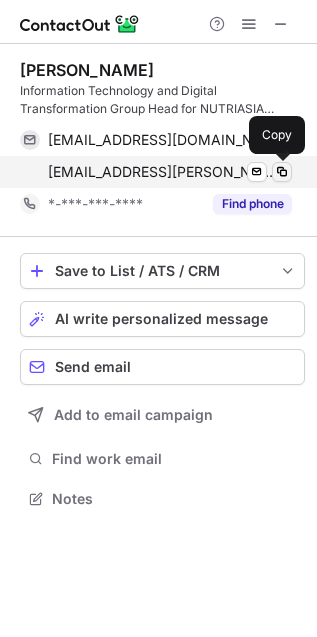 click at bounding box center (282, 172) 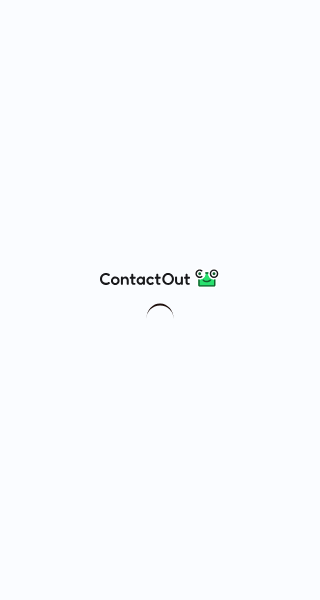 scroll, scrollTop: 0, scrollLeft: 0, axis: both 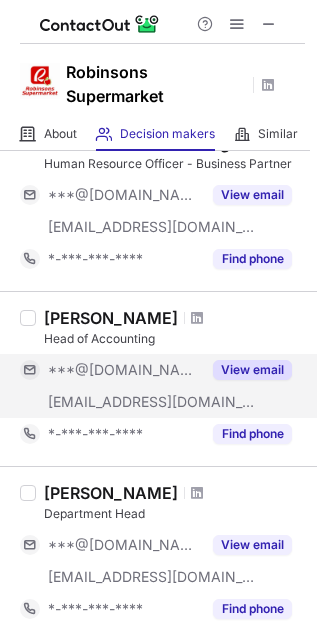 click on "View email" at bounding box center (252, 370) 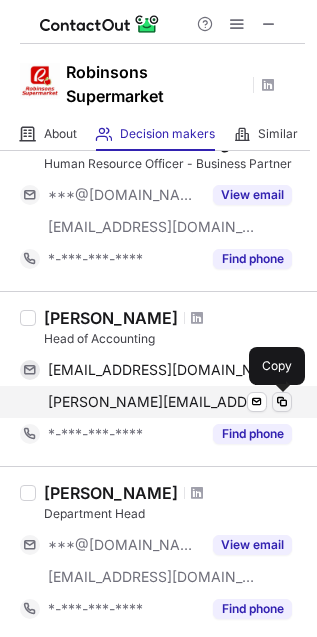 click at bounding box center (282, 402) 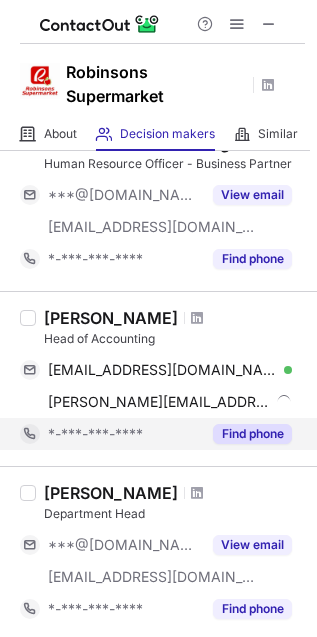 click on "Find phone" at bounding box center [252, 434] 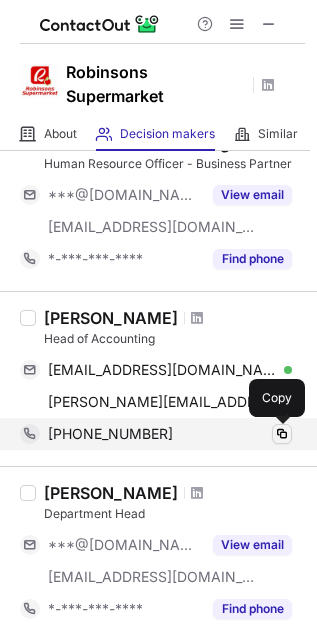 click at bounding box center [282, 434] 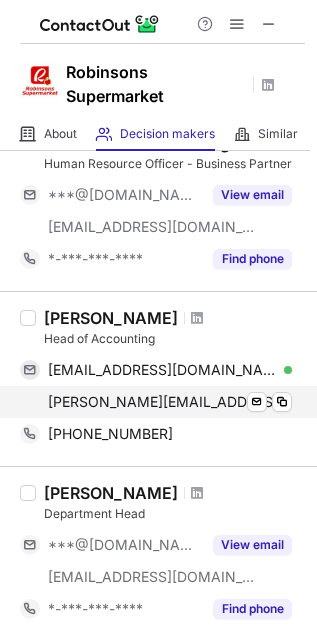 click on "mary.tobias@rsc.com.ph" at bounding box center [170, 402] 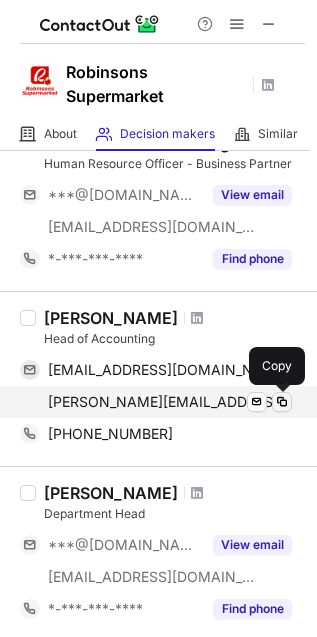 click at bounding box center [282, 402] 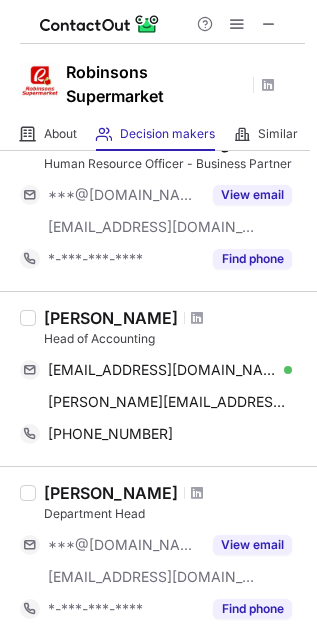 click on "Mary Jane Tobias" at bounding box center (111, 318) 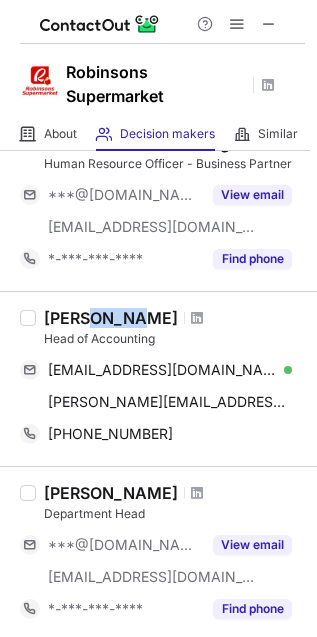 click on "Mary Jane Tobias" at bounding box center (111, 318) 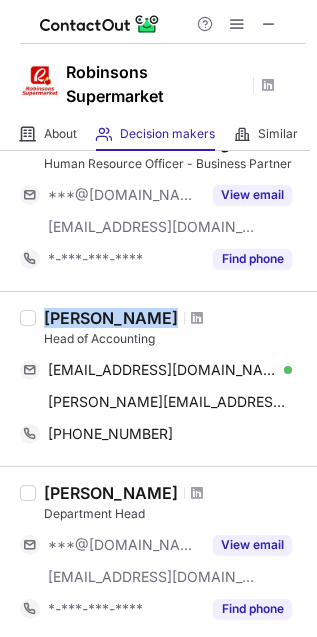 click on "Mary Jane Tobias" at bounding box center (111, 318) 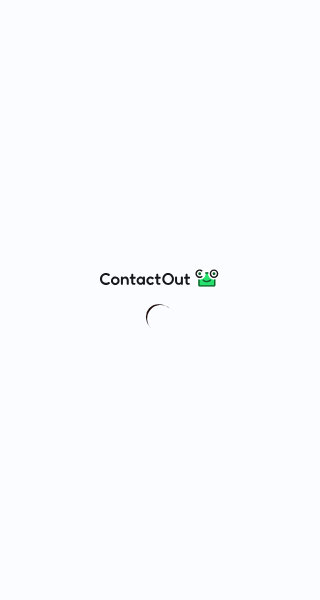 scroll, scrollTop: 0, scrollLeft: 0, axis: both 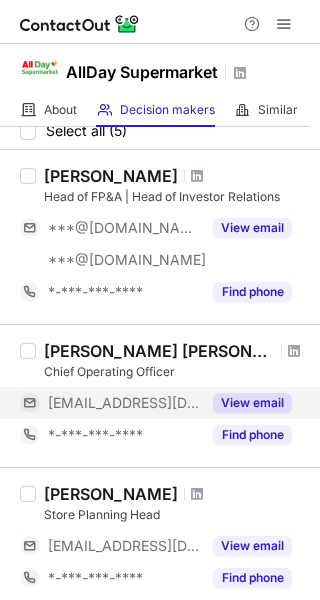click on "View email" at bounding box center (252, 403) 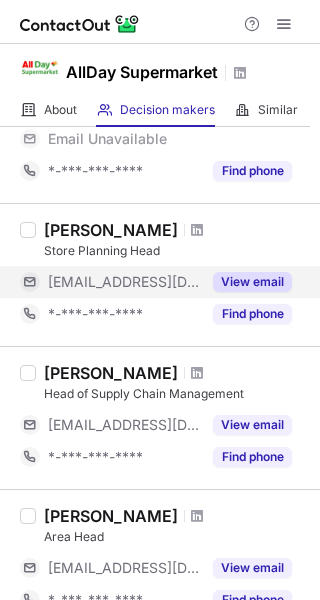 scroll, scrollTop: 330, scrollLeft: 0, axis: vertical 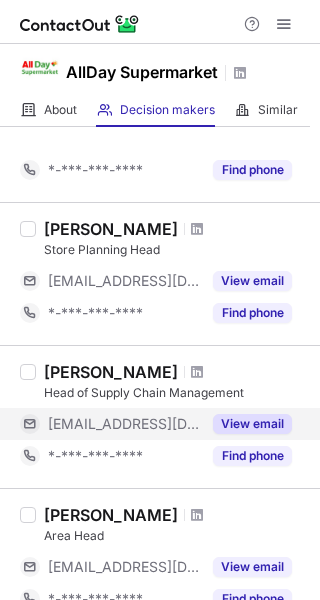 click on "View email" at bounding box center [252, 424] 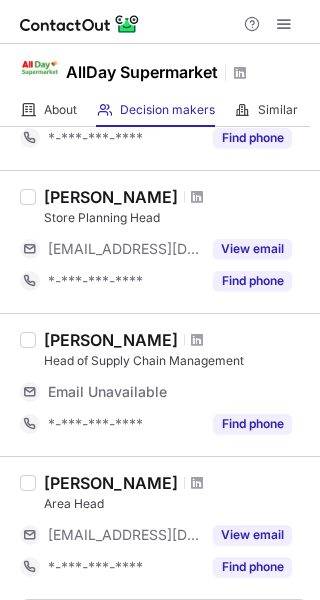 click on "Email Unavailable" at bounding box center [107, 392] 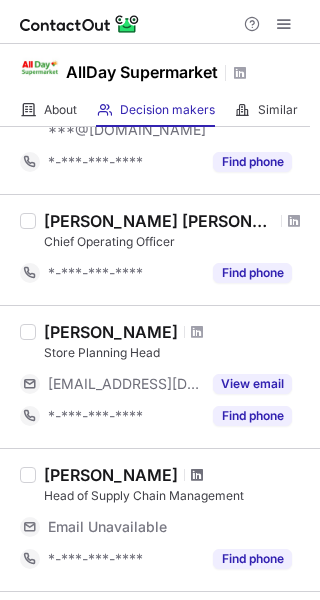 scroll, scrollTop: 194, scrollLeft: 0, axis: vertical 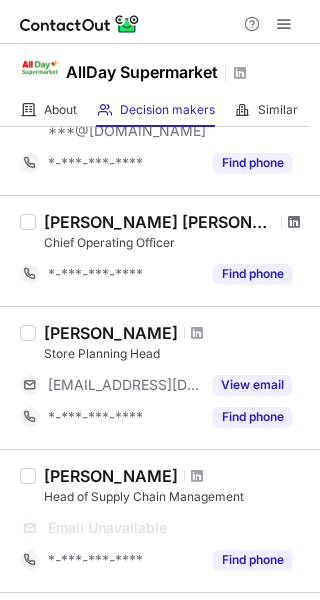 click at bounding box center (294, 222) 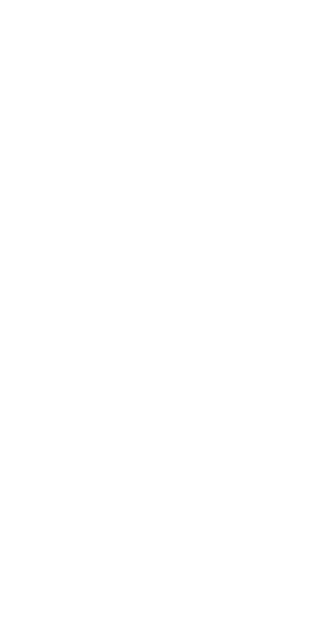 scroll, scrollTop: 0, scrollLeft: 0, axis: both 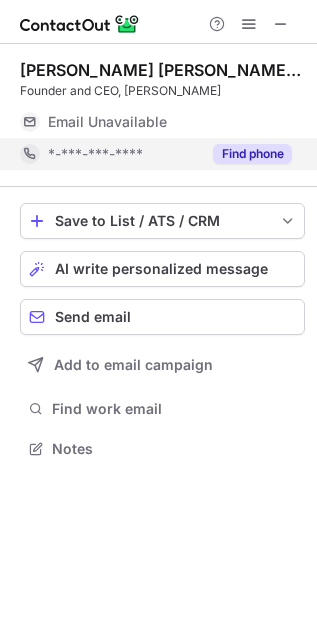 click on "Find phone" at bounding box center (252, 154) 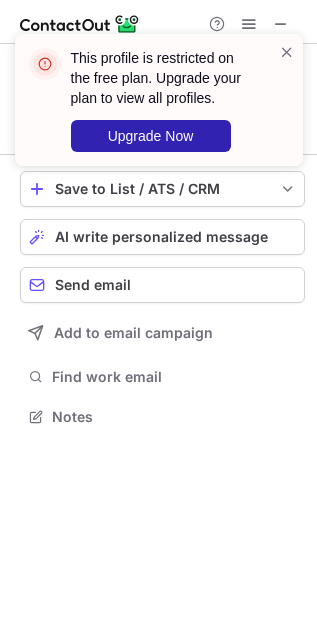 scroll, scrollTop: 402, scrollLeft: 317, axis: both 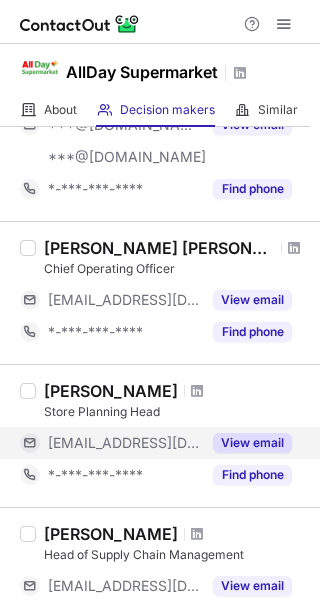 click on "View email" at bounding box center (252, 443) 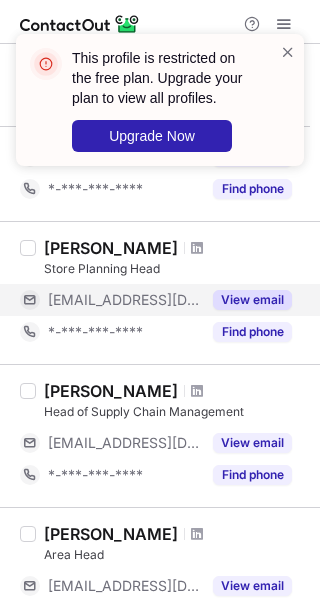 scroll, scrollTop: 312, scrollLeft: 0, axis: vertical 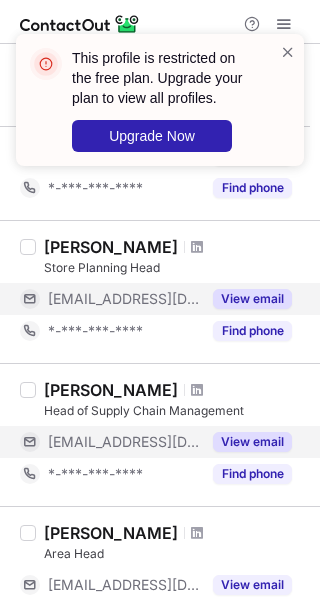 click on "View email" at bounding box center [252, 442] 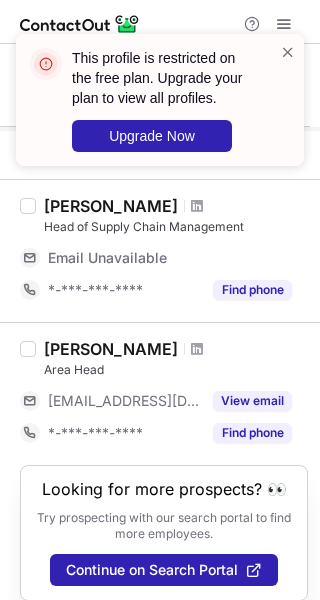 scroll, scrollTop: 497, scrollLeft: 0, axis: vertical 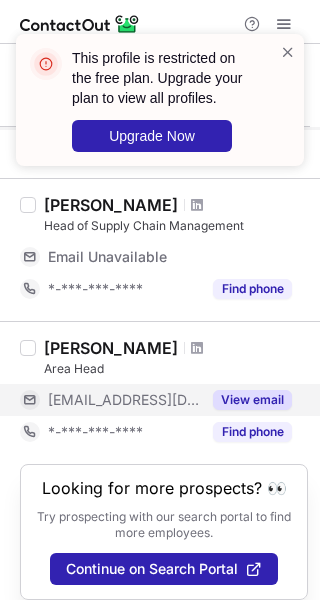 click on "View email" at bounding box center [252, 400] 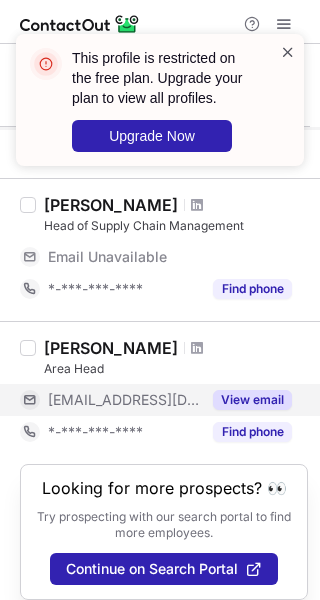 click at bounding box center (288, 52) 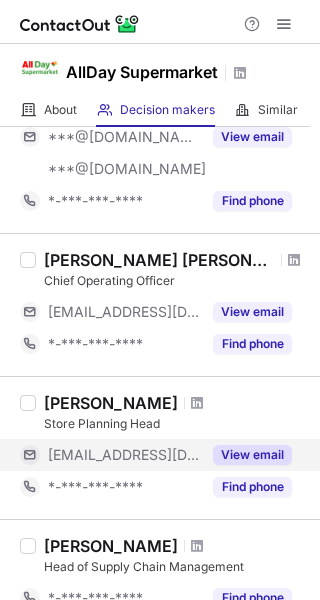 scroll, scrollTop: 0, scrollLeft: 0, axis: both 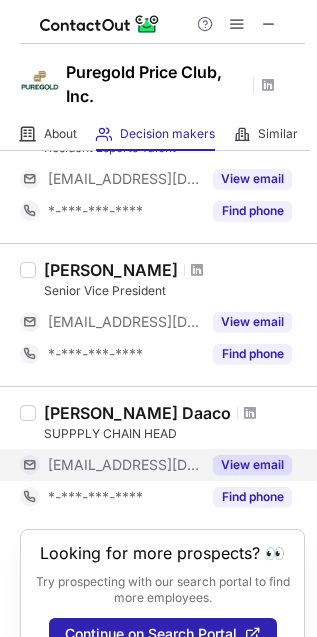 click on "View email" at bounding box center (252, 465) 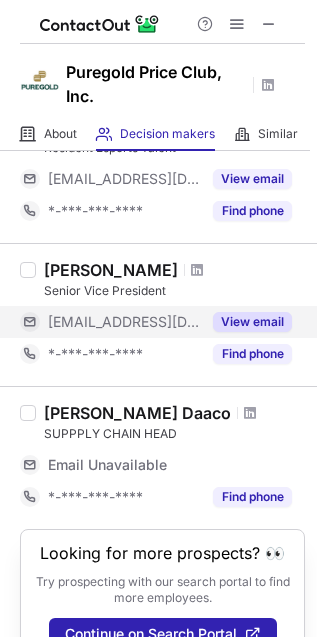 click on "View email" at bounding box center [252, 322] 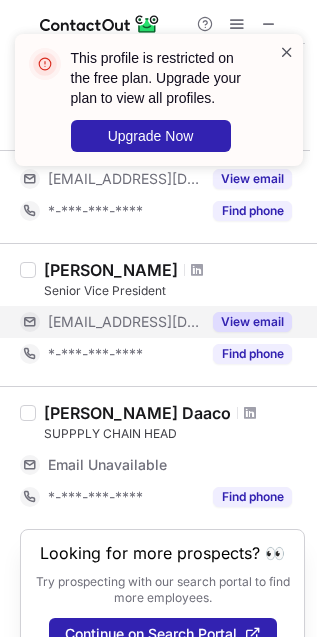click at bounding box center [287, 52] 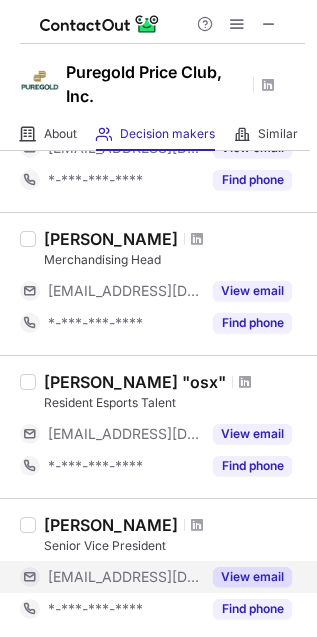 scroll, scrollTop: 1001, scrollLeft: 0, axis: vertical 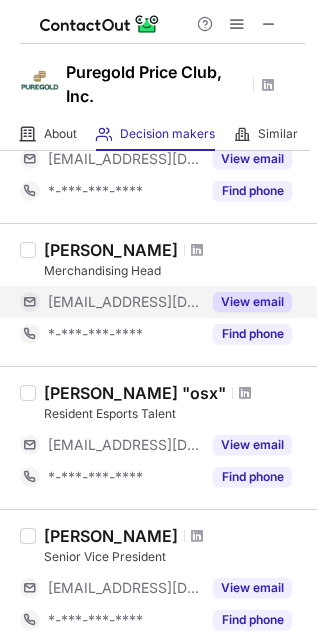 click on "View email" at bounding box center [252, 302] 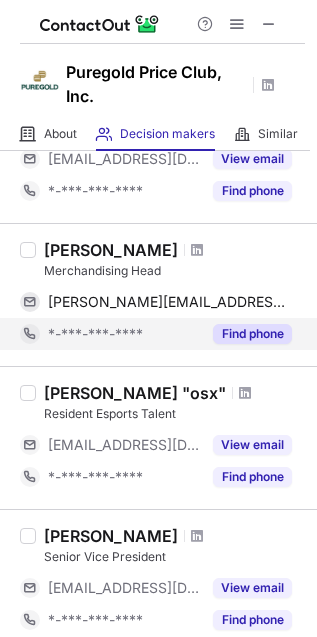 click on "Find phone" at bounding box center [252, 334] 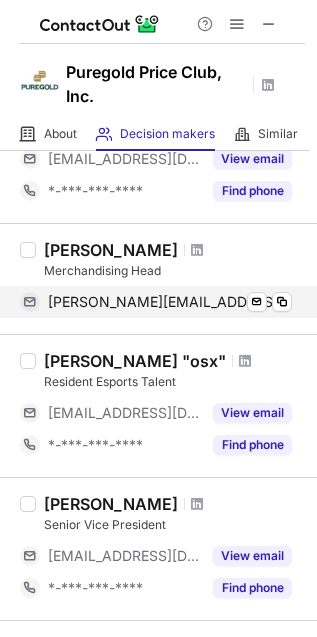 click on "mitzi.cruz@puregold.com.ph Send email Copy" at bounding box center [156, 302] 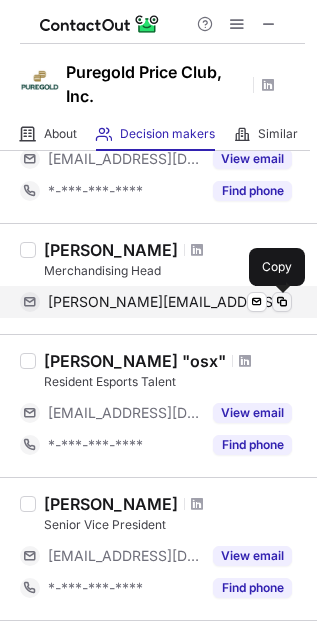 click at bounding box center [282, 302] 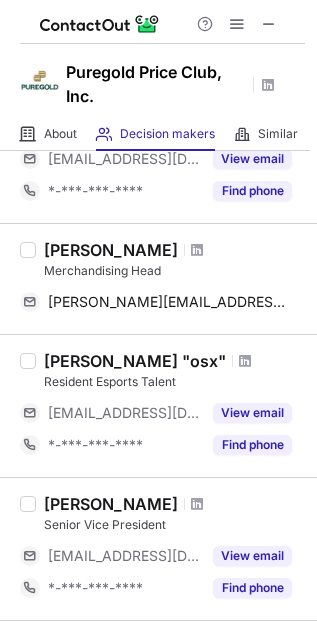 click on "Mitzi Cruz" at bounding box center (111, 250) 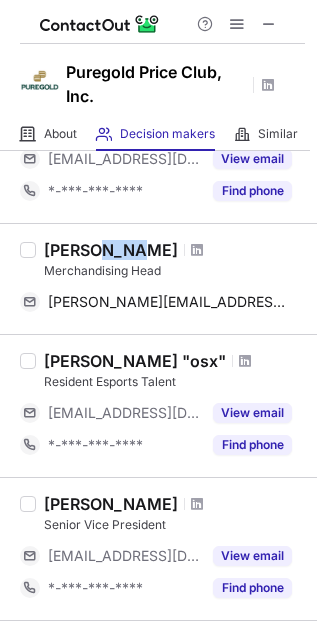 click on "Mitzi Cruz" at bounding box center (111, 250) 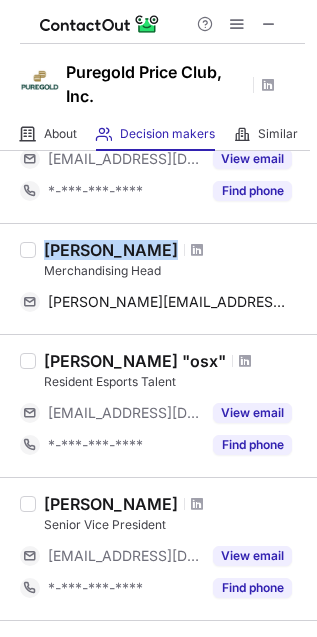 click on "Mitzi Cruz" at bounding box center (111, 250) 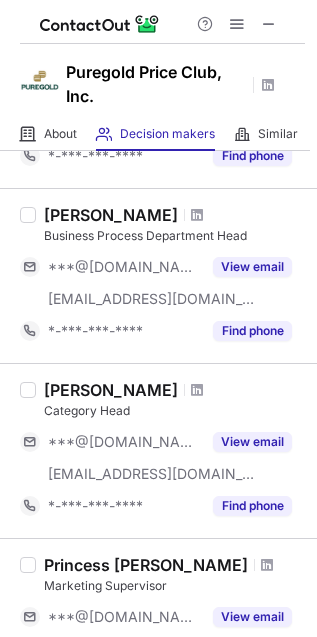 scroll, scrollTop: 187, scrollLeft: 0, axis: vertical 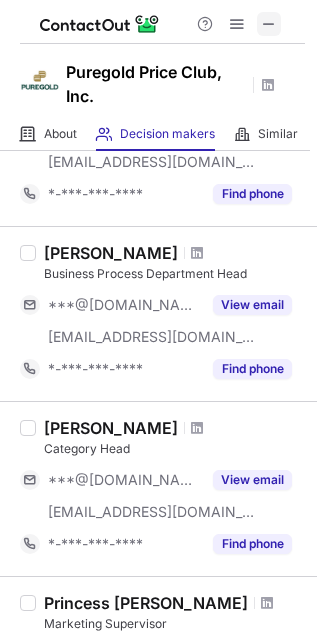 click at bounding box center [269, 24] 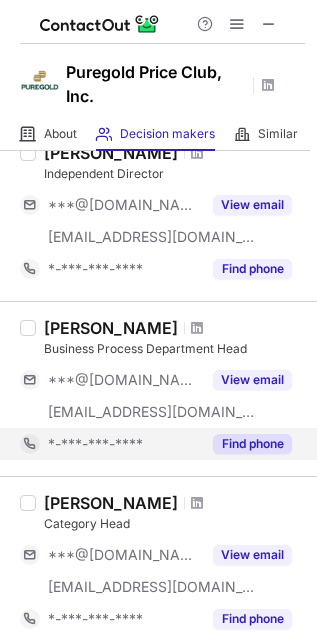 scroll, scrollTop: 30, scrollLeft: 0, axis: vertical 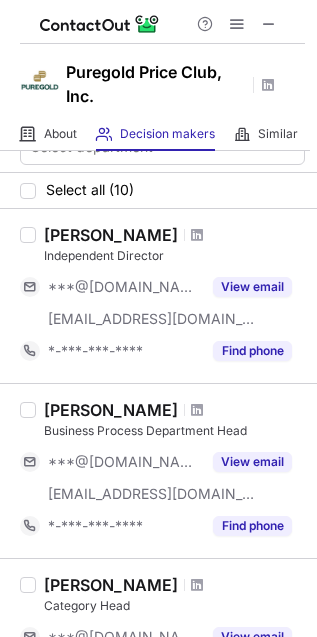 click at bounding box center (269, 24) 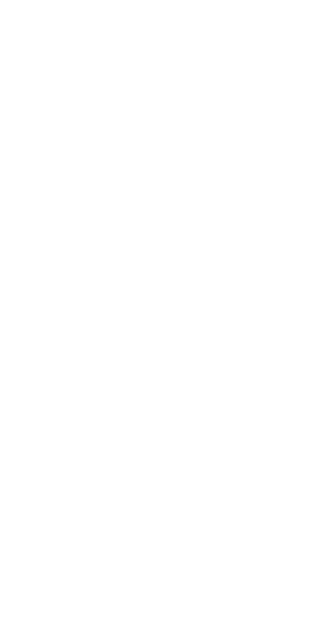 scroll, scrollTop: 0, scrollLeft: 0, axis: both 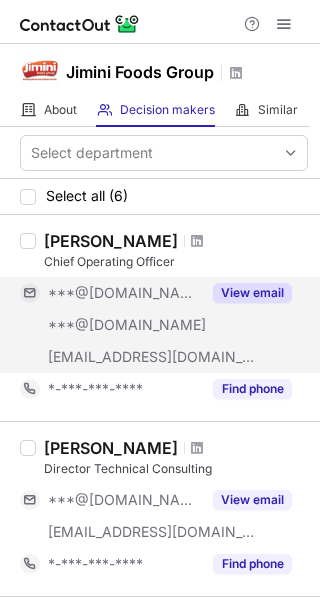 click on "View email" at bounding box center [252, 293] 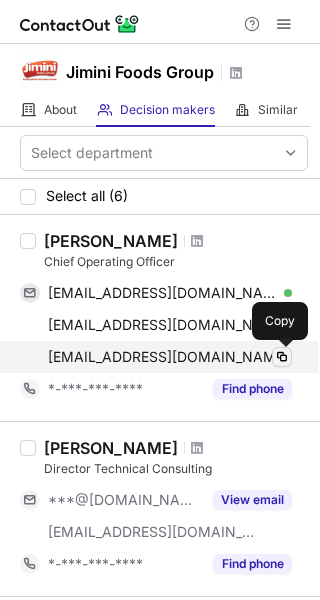 click at bounding box center (282, 357) 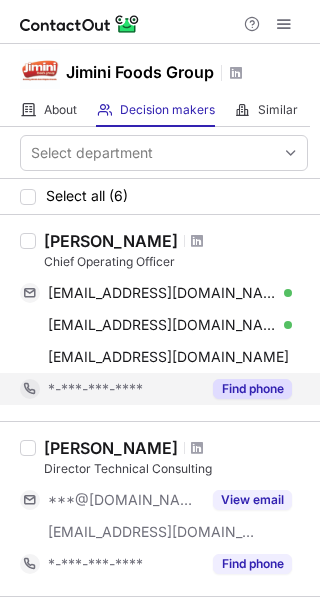 click on "Find phone" at bounding box center (252, 389) 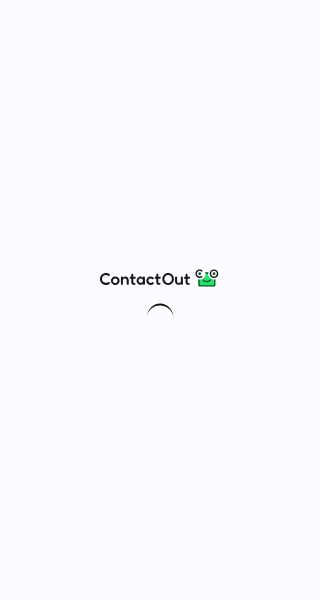 scroll, scrollTop: 0, scrollLeft: 0, axis: both 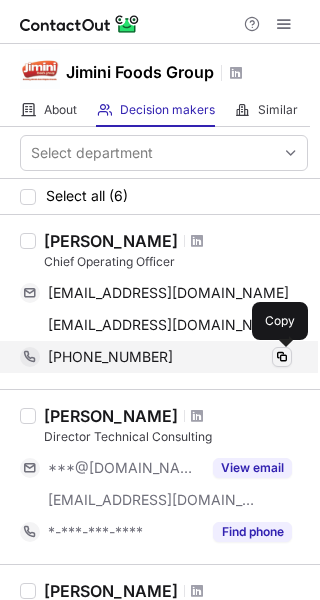 click at bounding box center [282, 357] 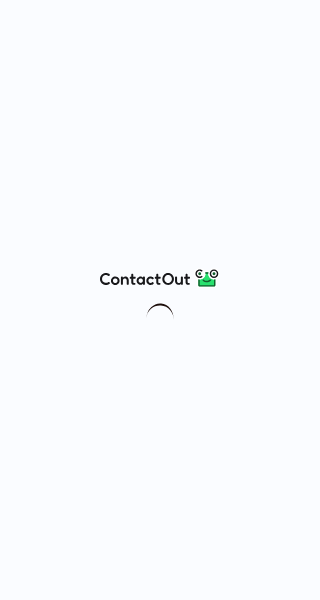 scroll, scrollTop: 0, scrollLeft: 0, axis: both 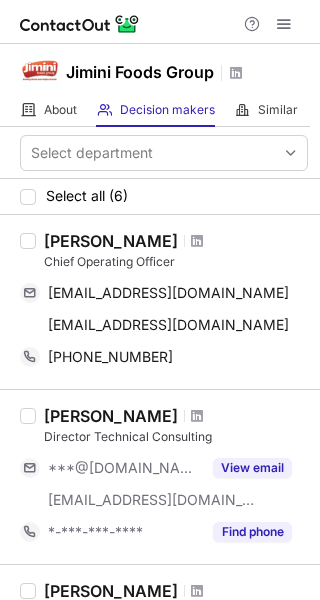 click on "Chief Operating Officer" at bounding box center [176, 262] 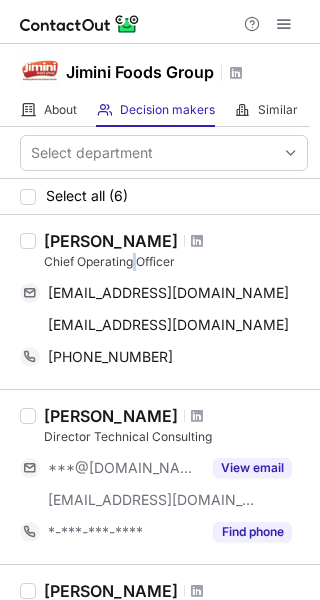 click on "Chief Operating Officer" at bounding box center [176, 262] 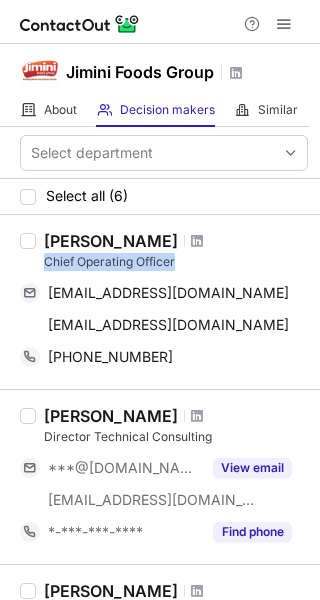 click on "Chief Operating Officer" at bounding box center (176, 262) 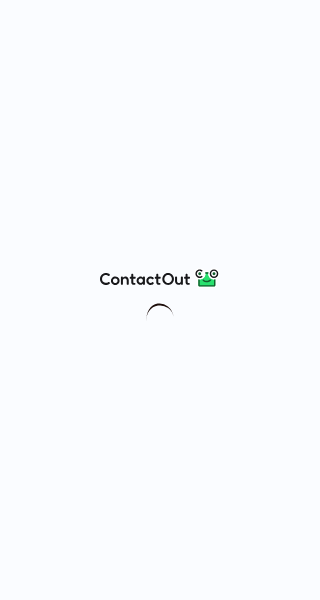 scroll, scrollTop: 0, scrollLeft: 0, axis: both 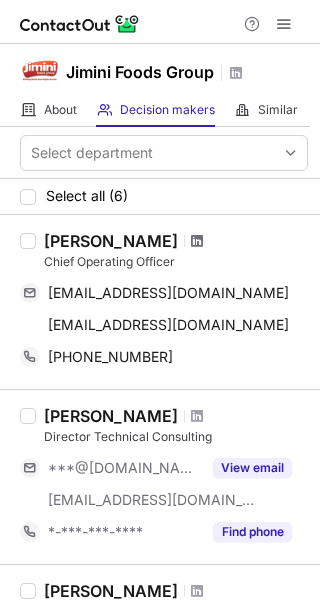 click at bounding box center [197, 241] 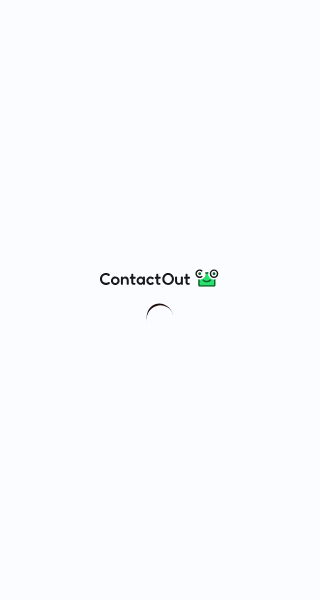 scroll, scrollTop: 0, scrollLeft: 0, axis: both 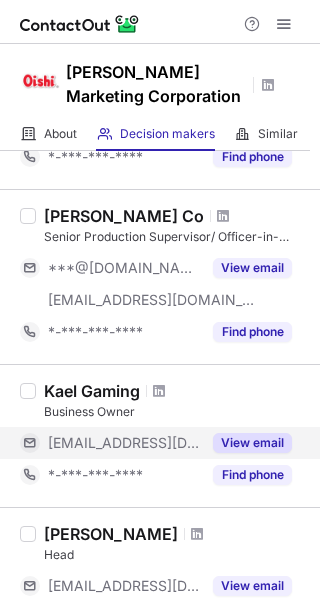 click on "View email" at bounding box center [246, 443] 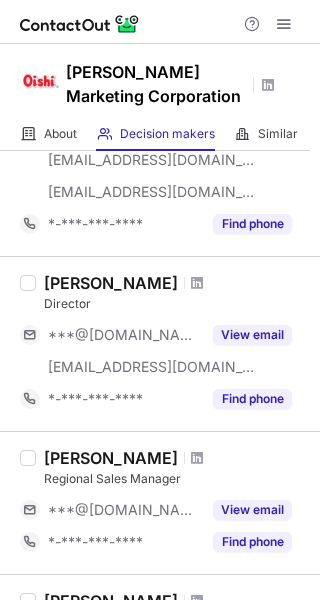 scroll, scrollTop: 188, scrollLeft: 0, axis: vertical 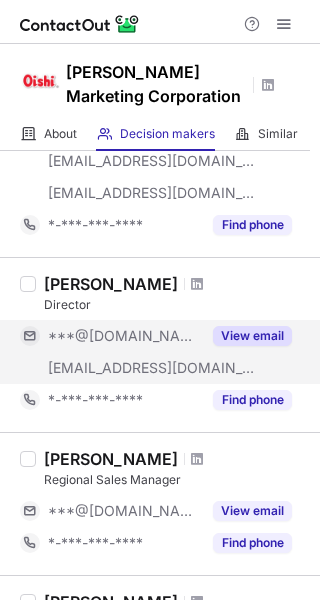 click on "View email" at bounding box center (252, 336) 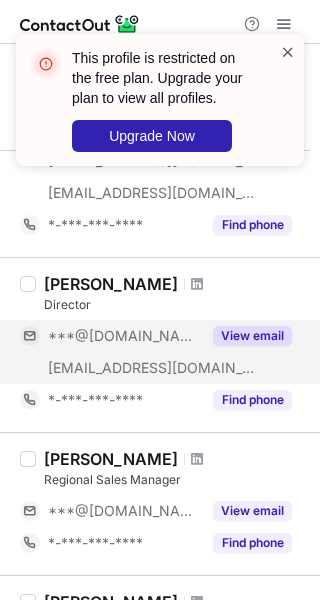 click at bounding box center [288, 52] 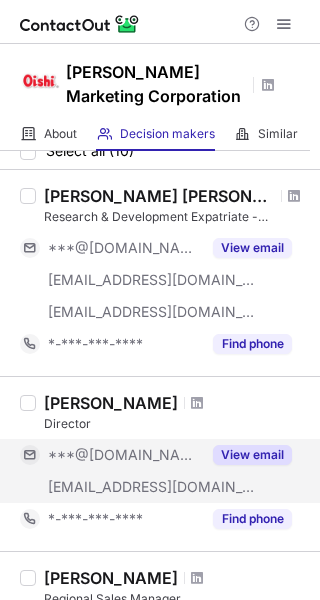 scroll, scrollTop: 68, scrollLeft: 0, axis: vertical 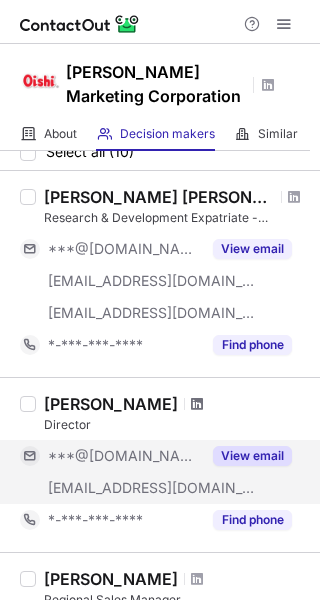 click at bounding box center (197, 404) 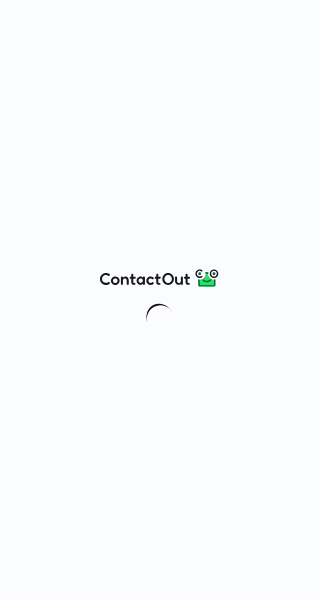 scroll, scrollTop: 0, scrollLeft: 0, axis: both 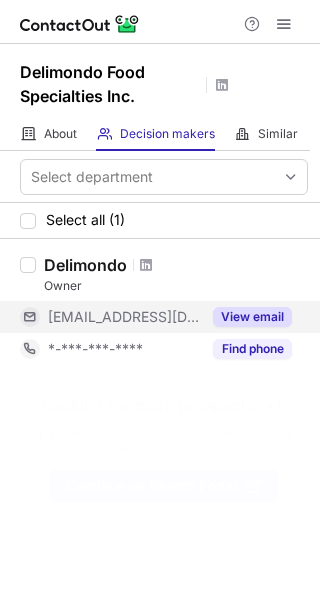 click on "View email" at bounding box center (252, 317) 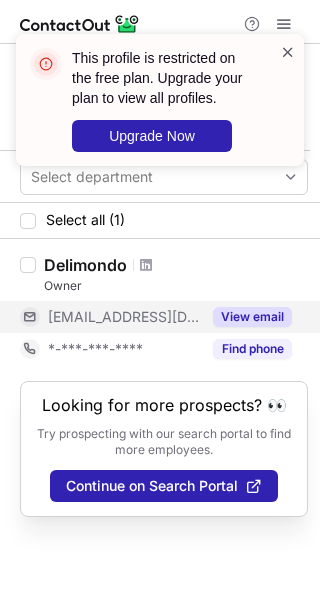 click at bounding box center [288, 52] 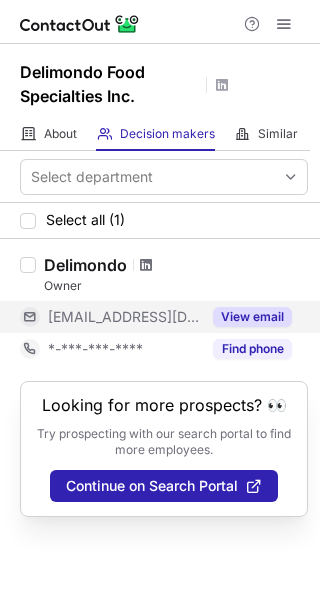 click at bounding box center [146, 265] 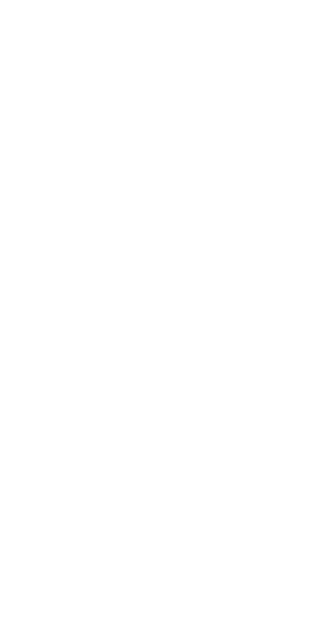 scroll, scrollTop: 0, scrollLeft: 0, axis: both 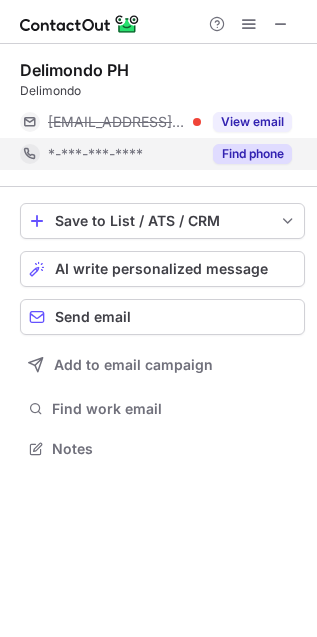 click on "Find phone" at bounding box center (252, 154) 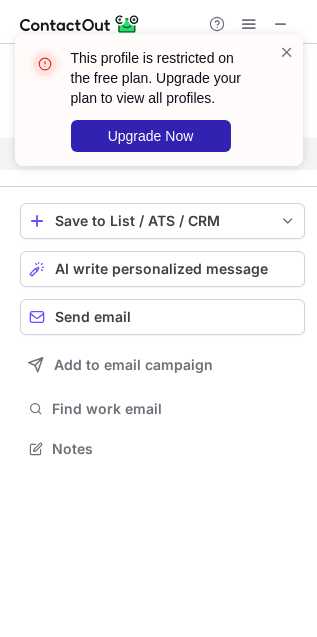 click on "This profile is restricted on the free plan. Upgrade your plan to view all profiles. Upgrade Now" at bounding box center [172, 100] 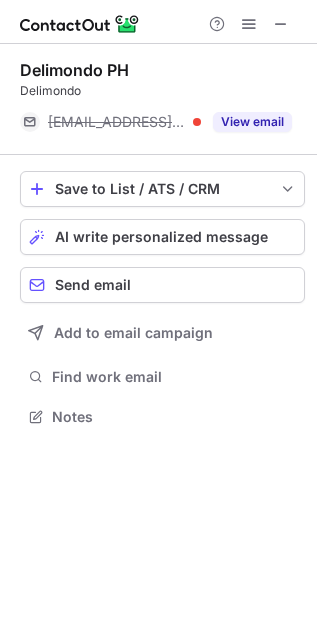 scroll, scrollTop: 402, scrollLeft: 317, axis: both 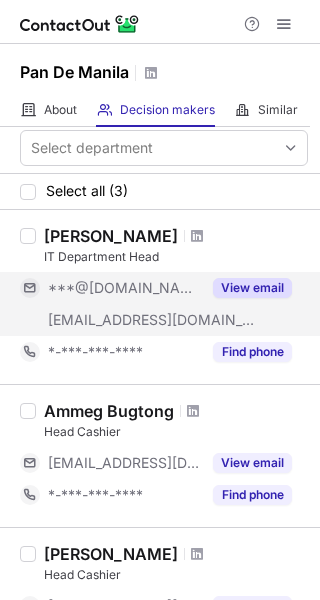 click on "View email" at bounding box center [252, 288] 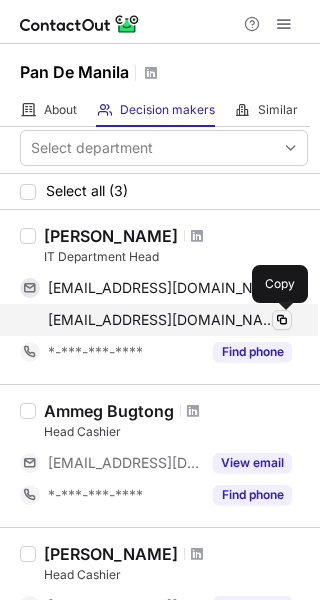 click at bounding box center [282, 320] 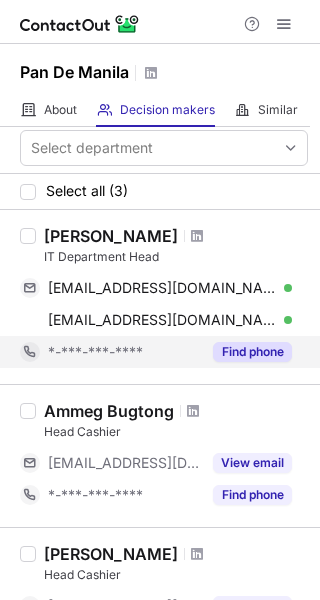 click on "Find phone" at bounding box center [252, 352] 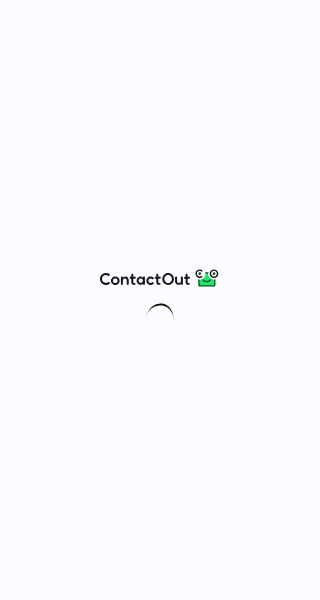 scroll, scrollTop: 0, scrollLeft: 0, axis: both 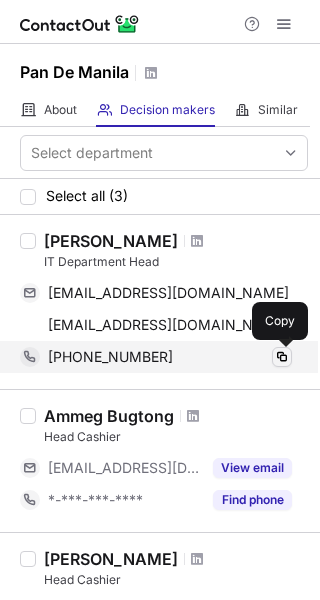 click at bounding box center (282, 357) 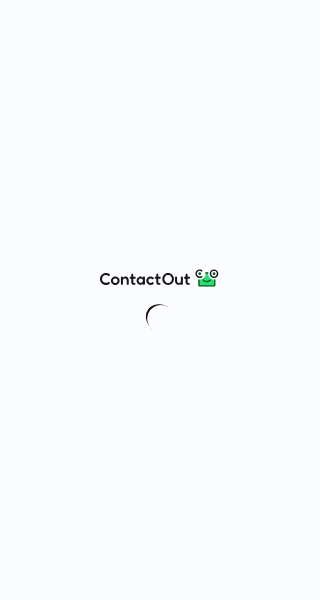 scroll, scrollTop: 0, scrollLeft: 0, axis: both 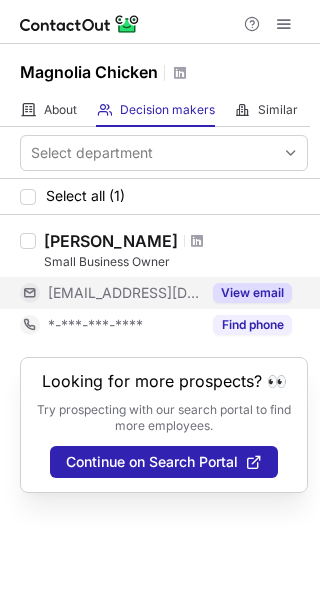 click on "View email" at bounding box center [252, 293] 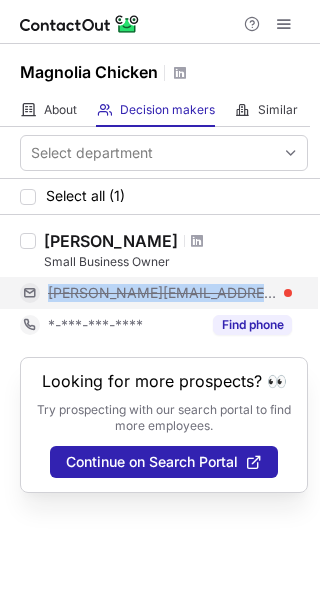 drag, startPoint x: 46, startPoint y: 289, endPoint x: 238, endPoint y: 298, distance: 192.21082 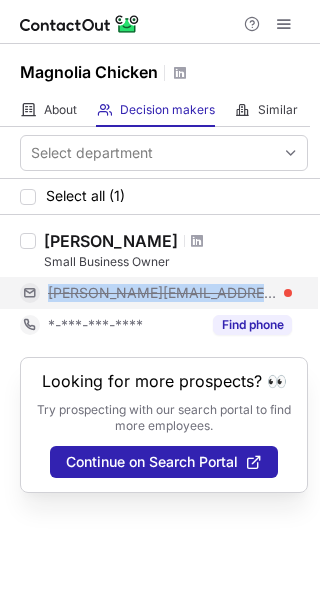 copy on "larry@magnoliachicken.com" 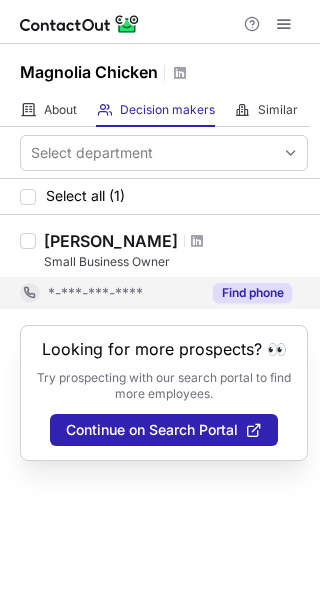 click on "Larry Silvino Small Business Owner *-***-***-**** Find phone" at bounding box center (160, 270) 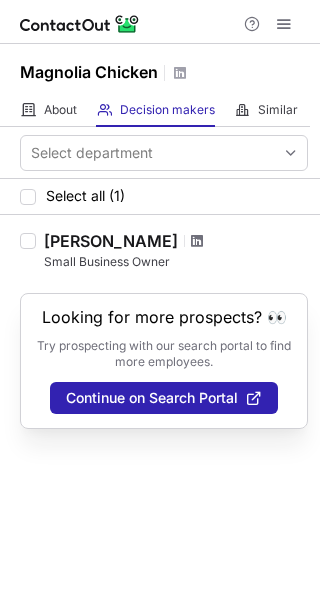 click at bounding box center [197, 241] 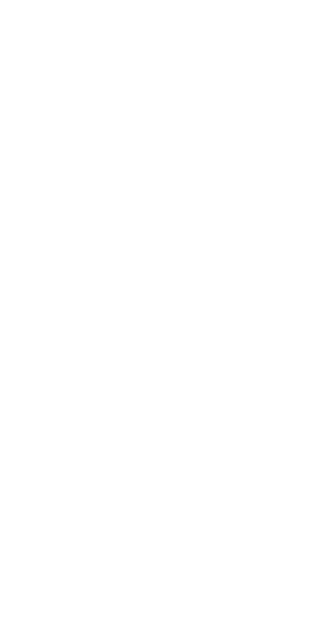 scroll, scrollTop: 0, scrollLeft: 0, axis: both 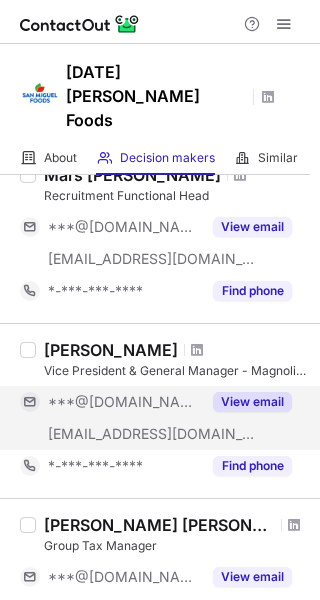 click on "View email" at bounding box center (246, 402) 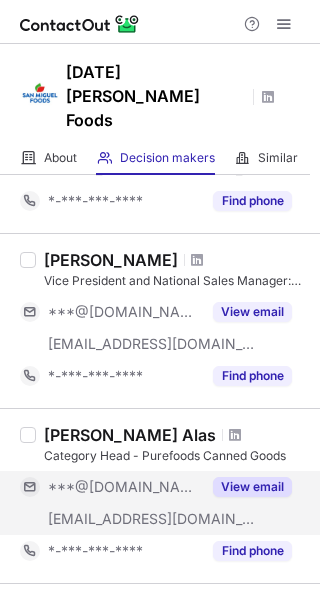 scroll, scrollTop: 1046, scrollLeft: 0, axis: vertical 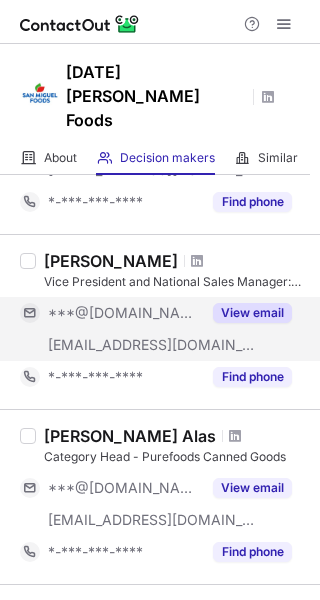 click on "View email" at bounding box center [252, 313] 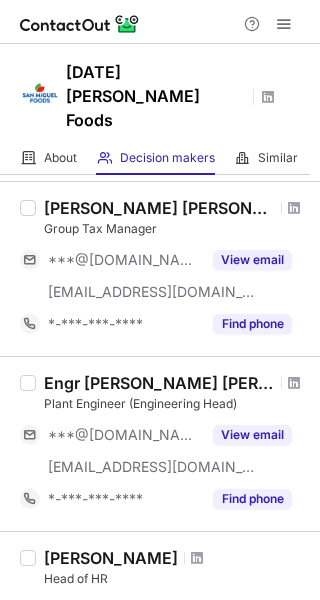 scroll, scrollTop: 398, scrollLeft: 0, axis: vertical 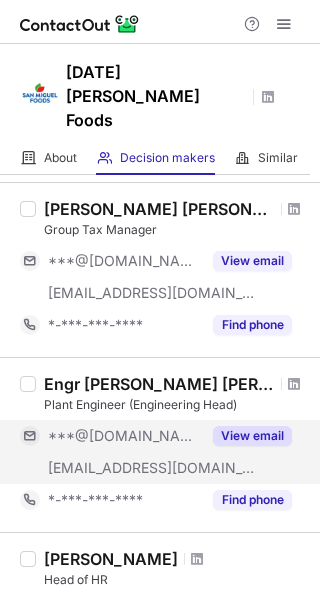 click on "View email" at bounding box center (252, 436) 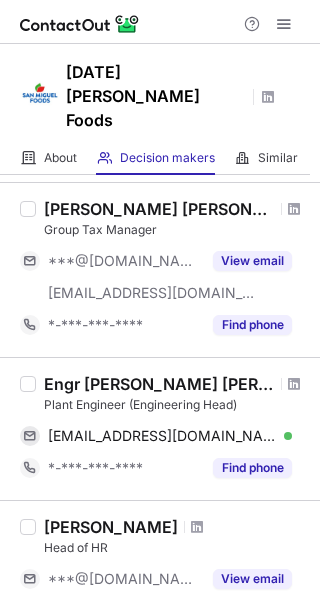 click on "Plant Engineer (Engineering Head)" at bounding box center (176, 405) 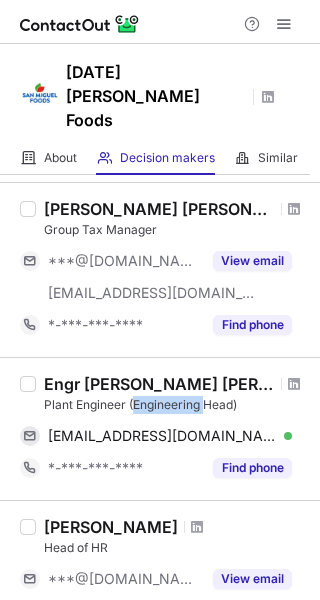 click on "Plant Engineer (Engineering Head)" at bounding box center [176, 405] 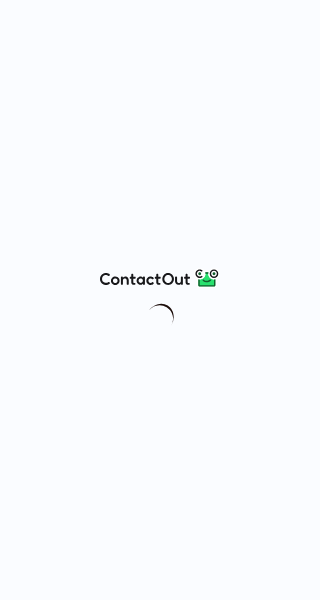 scroll, scrollTop: 0, scrollLeft: 0, axis: both 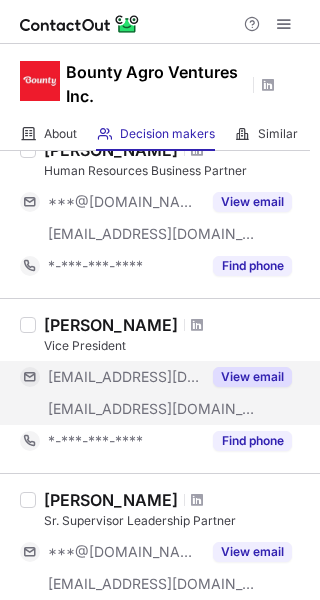click on "View email" at bounding box center (252, 377) 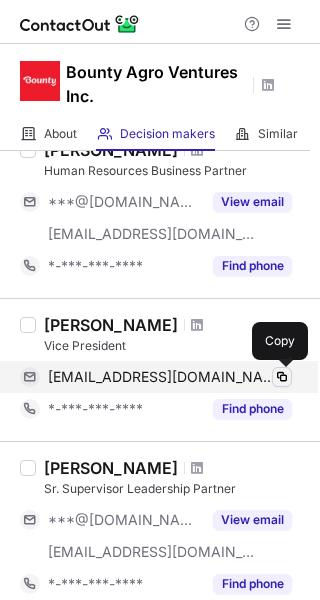 click at bounding box center (282, 377) 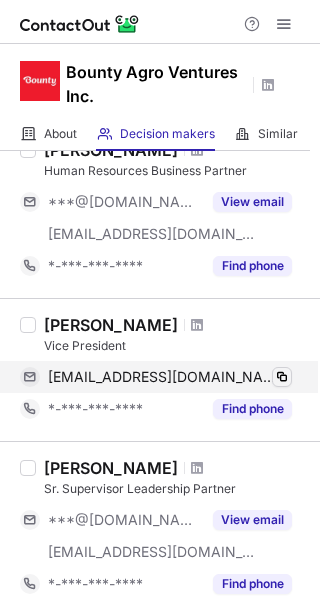 click at bounding box center [282, 377] 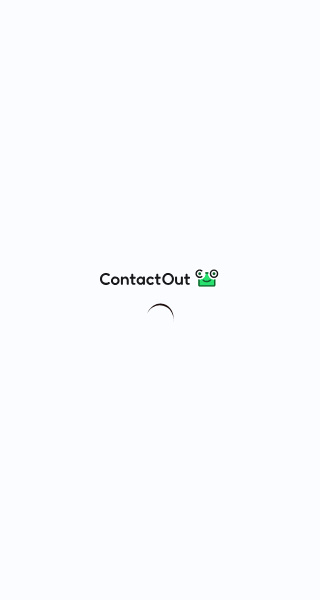 scroll, scrollTop: 0, scrollLeft: 0, axis: both 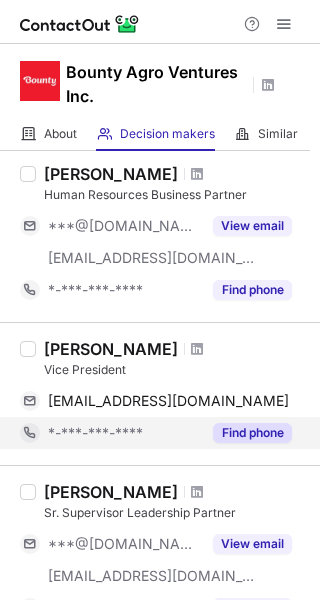 click on "Find phone" at bounding box center [252, 433] 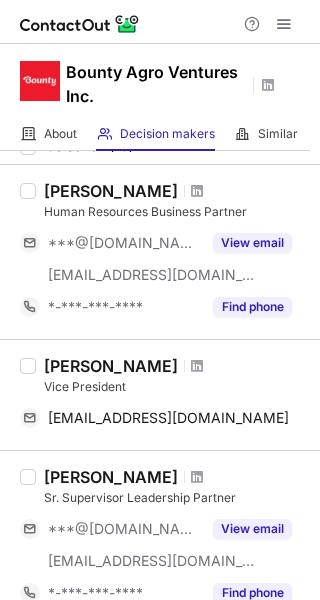 scroll, scrollTop: 71, scrollLeft: 0, axis: vertical 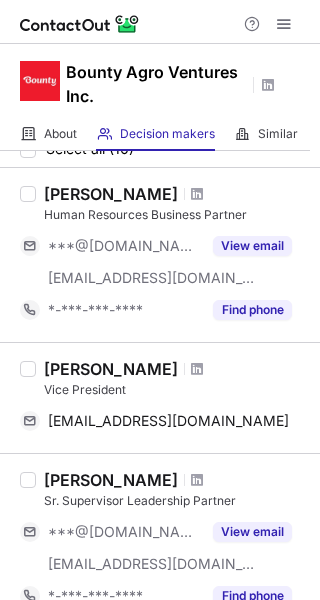 click on "[PERSON_NAME]" at bounding box center [111, 369] 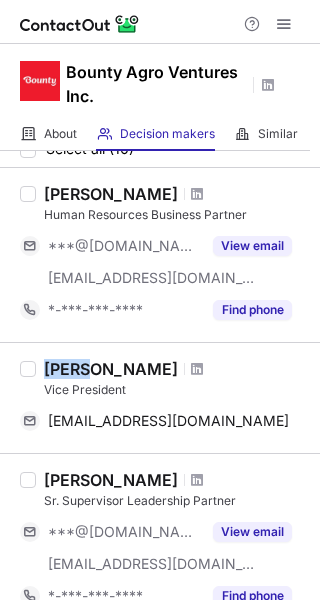 click on "[PERSON_NAME]" at bounding box center (111, 369) 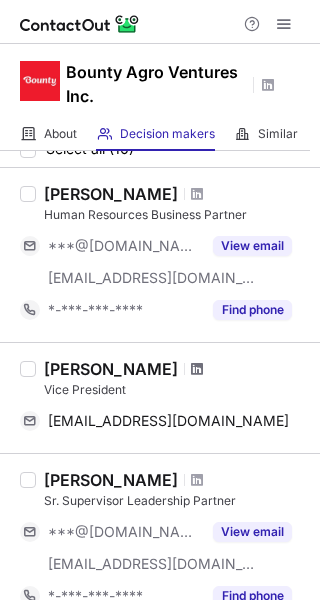 click at bounding box center (197, 369) 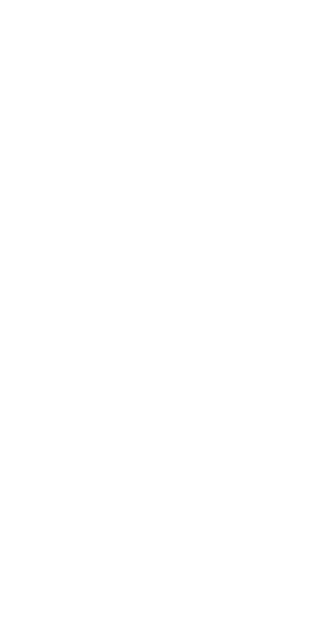 scroll, scrollTop: 0, scrollLeft: 0, axis: both 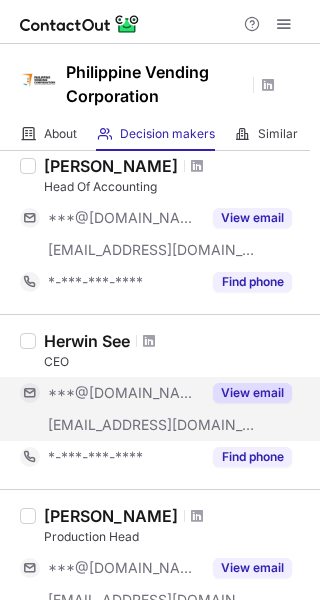click on "View email" at bounding box center [252, 393] 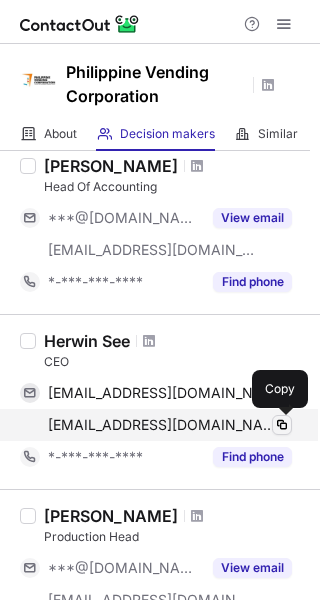 click at bounding box center [282, 425] 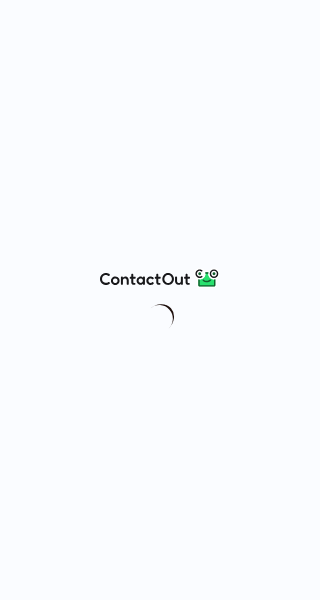 scroll, scrollTop: 0, scrollLeft: 0, axis: both 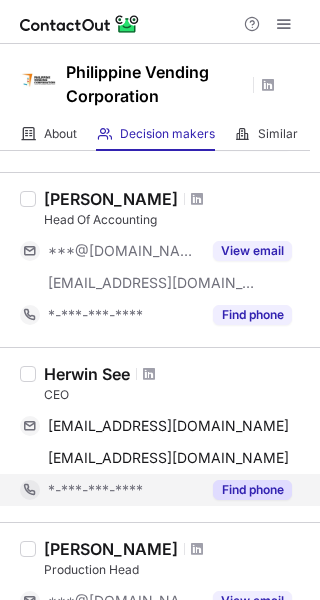 click on "Find phone" at bounding box center [252, 490] 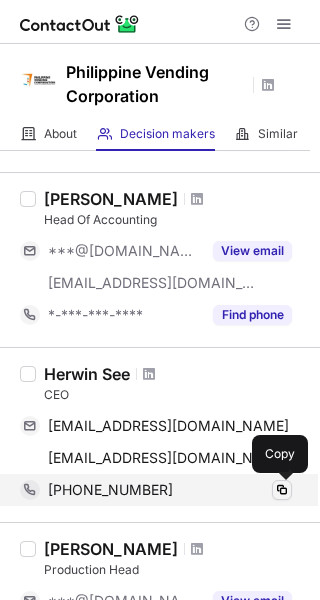 click at bounding box center (282, 490) 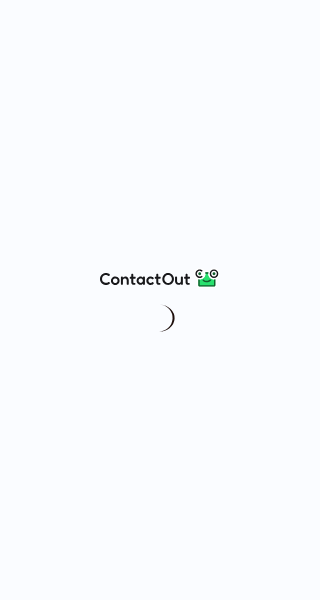 scroll, scrollTop: 0, scrollLeft: 0, axis: both 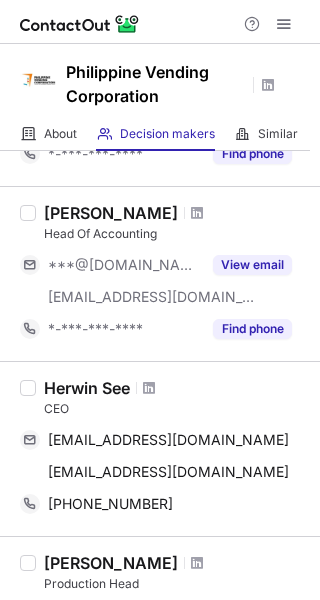 click on "Herwin See" at bounding box center (87, 388) 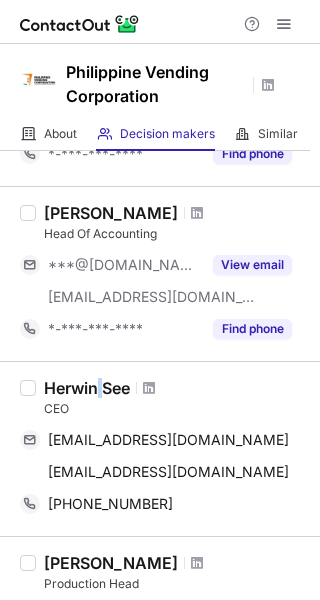 click on "Herwin See" at bounding box center (87, 388) 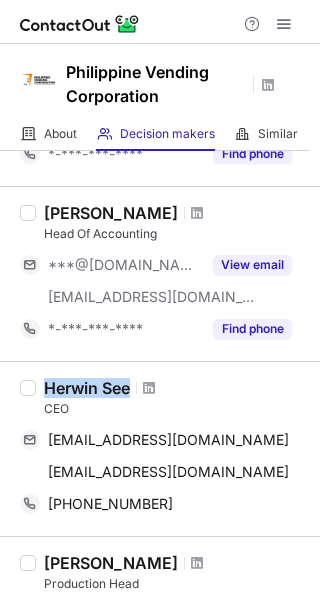 click on "Herwin See" at bounding box center (87, 388) 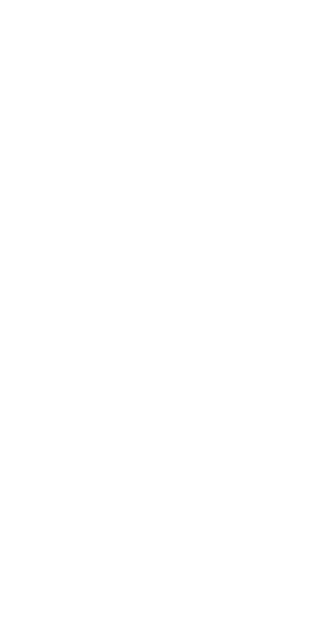 scroll, scrollTop: 0, scrollLeft: 0, axis: both 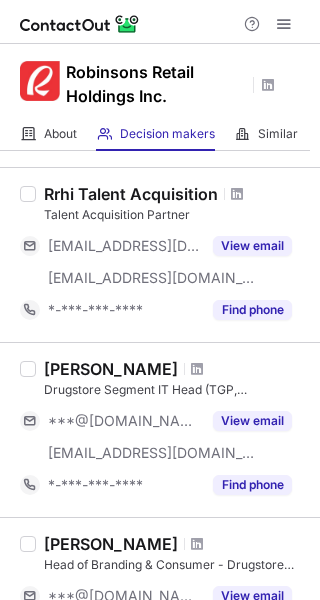 click on "Drugstore Segment IT Head (TGP, SouthstarDrug and Rose Pharmacy)" at bounding box center [176, 390] 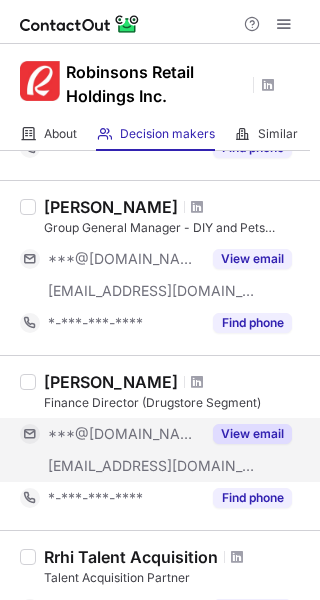 scroll, scrollTop: 583, scrollLeft: 0, axis: vertical 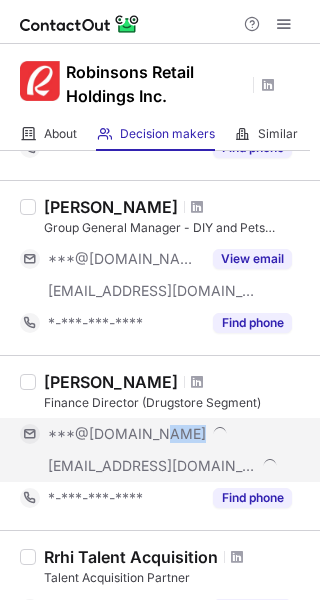 click on "***@[DOMAIN_NAME]" at bounding box center [156, 434] 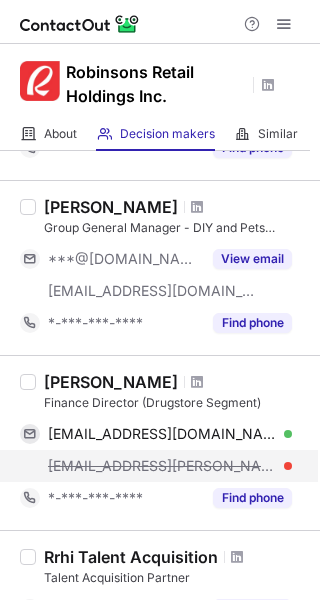 click on "rama.velasco@robinsonsretailholdings.com.ph" at bounding box center [162, 466] 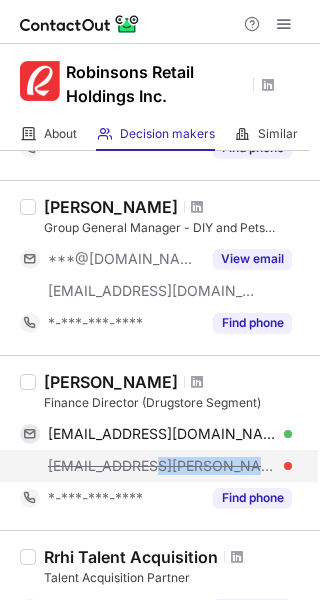 click on "rama.velasco@robinsonsretailholdings.com.ph" at bounding box center [162, 466] 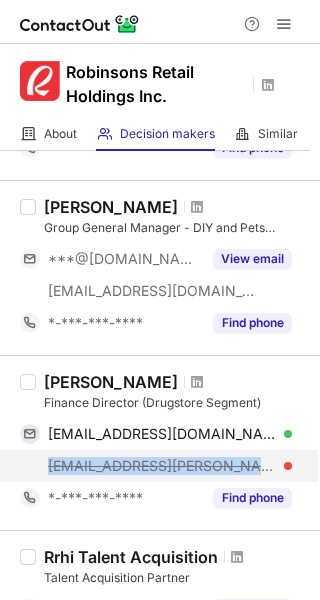 click on "rama.velasco@robinsonsretailholdings.com.ph" at bounding box center [162, 466] 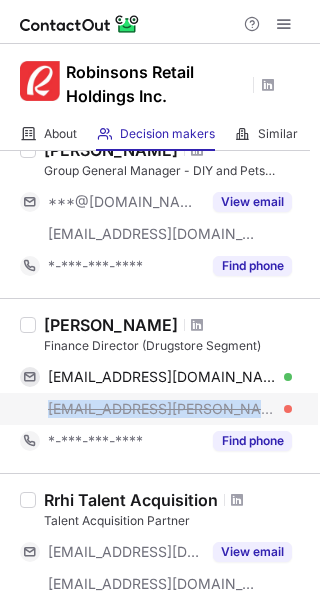 scroll, scrollTop: 642, scrollLeft: 0, axis: vertical 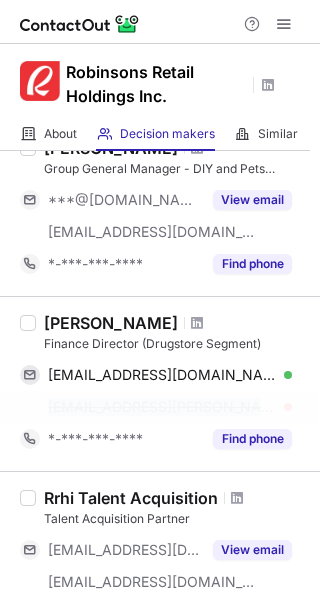 copy on "rama.velasco@robinsonsretailholdings.com.ph" 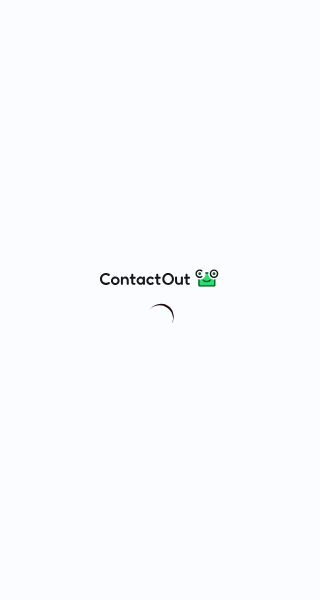 scroll, scrollTop: 0, scrollLeft: 0, axis: both 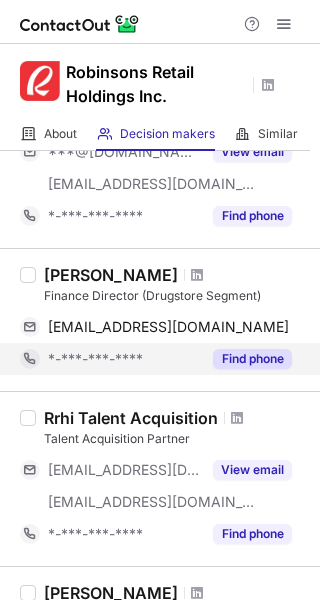 click on "Find phone" at bounding box center (246, 359) 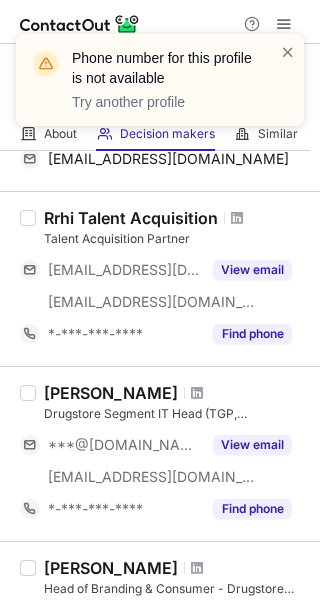 scroll, scrollTop: 860, scrollLeft: 0, axis: vertical 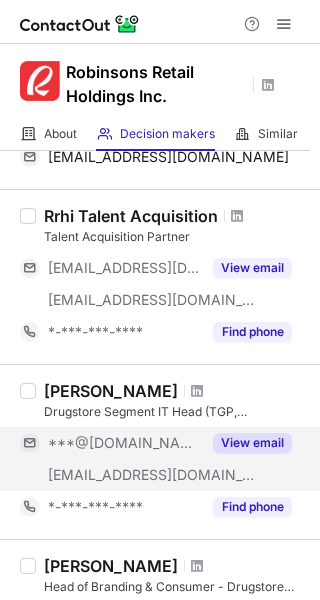 click on "View email" at bounding box center (252, 443) 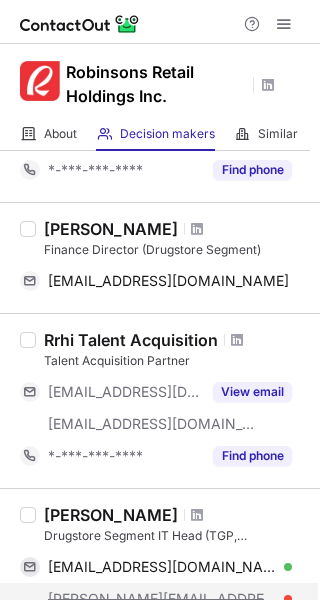 scroll, scrollTop: 733, scrollLeft: 0, axis: vertical 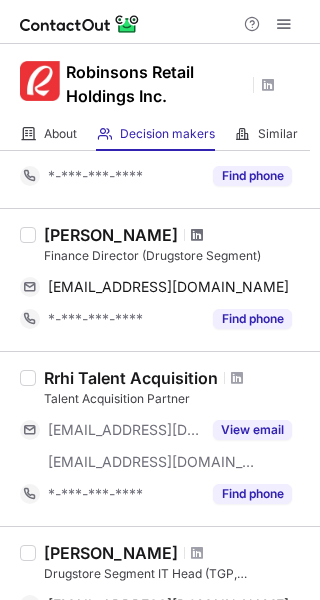 click at bounding box center (197, 235) 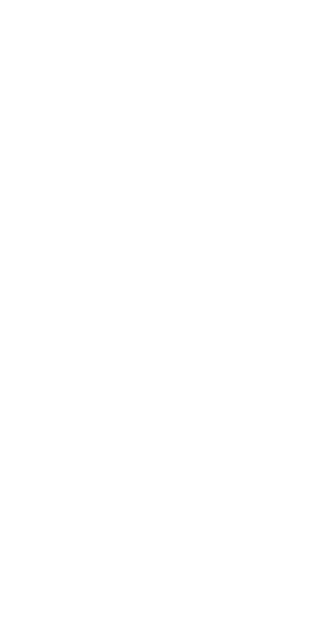 scroll, scrollTop: 0, scrollLeft: 0, axis: both 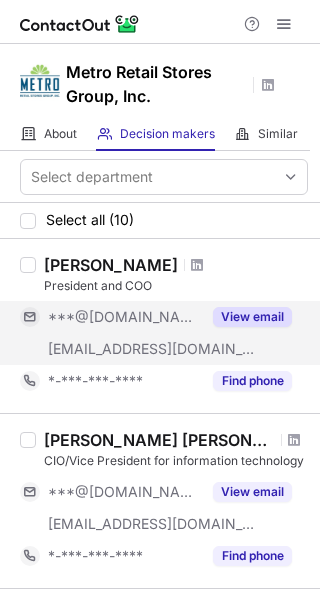 click on "View email" at bounding box center (252, 317) 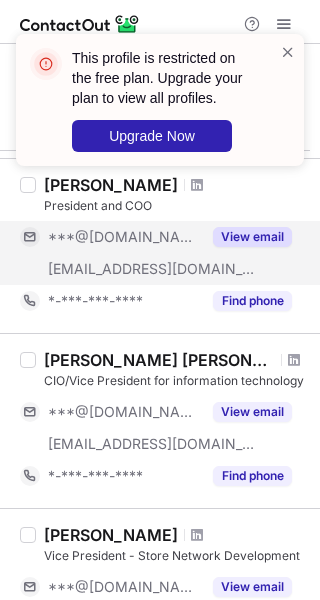 scroll, scrollTop: 81, scrollLeft: 0, axis: vertical 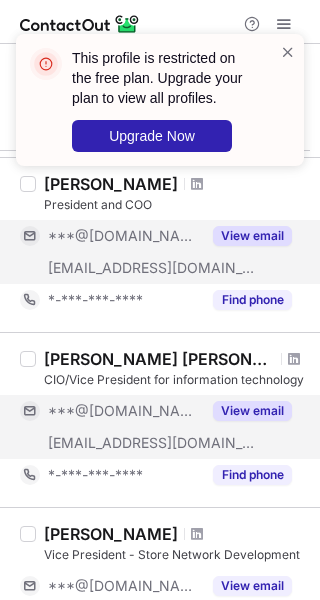 click on "View email" at bounding box center (252, 411) 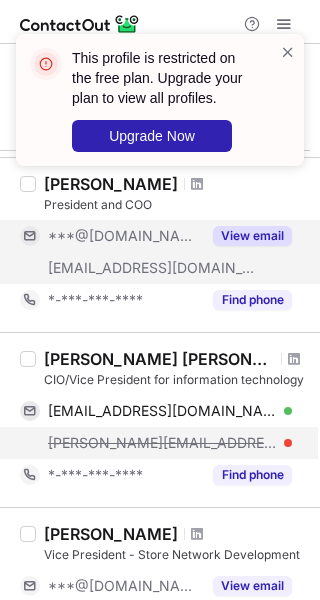 click on "john.antonio@metroretail.com.ph" at bounding box center (162, 443) 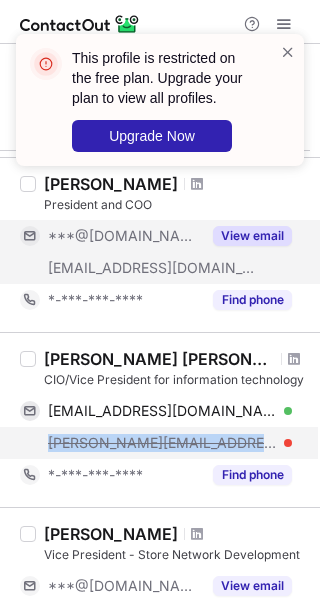 click on "john.antonio@metroretail.com.ph" at bounding box center [162, 443] 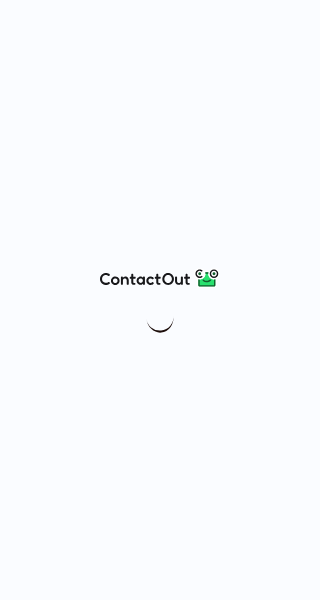 scroll, scrollTop: 0, scrollLeft: 0, axis: both 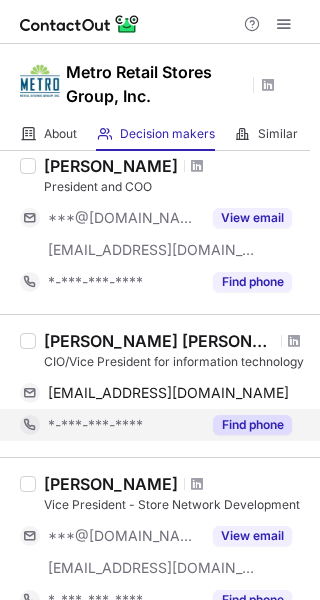 click on "Find phone" at bounding box center (252, 425) 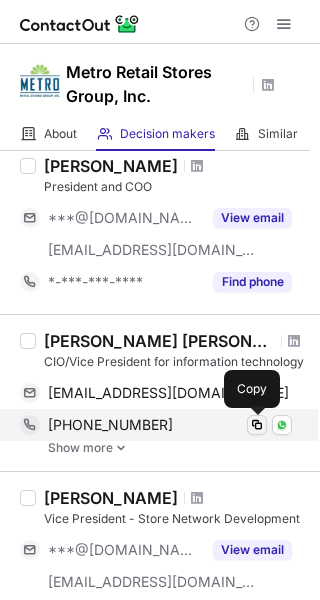 click at bounding box center [257, 425] 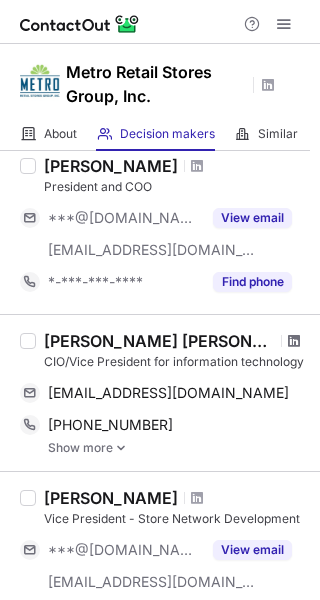click at bounding box center (294, 341) 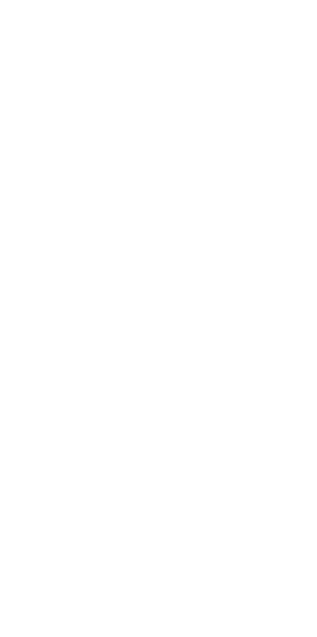 scroll, scrollTop: 0, scrollLeft: 0, axis: both 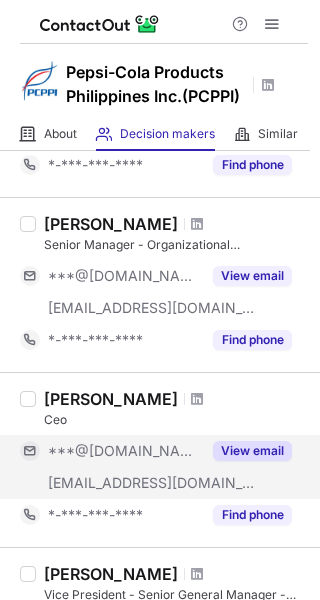 click on "View email" at bounding box center [252, 451] 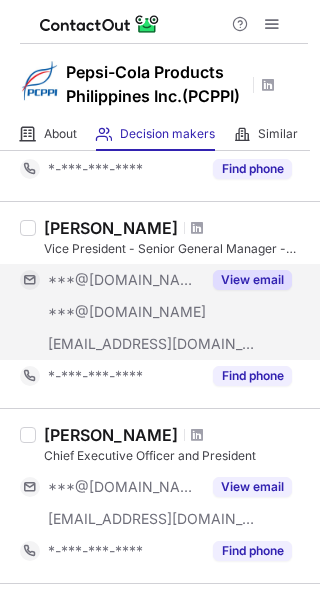 scroll, scrollTop: 533, scrollLeft: 0, axis: vertical 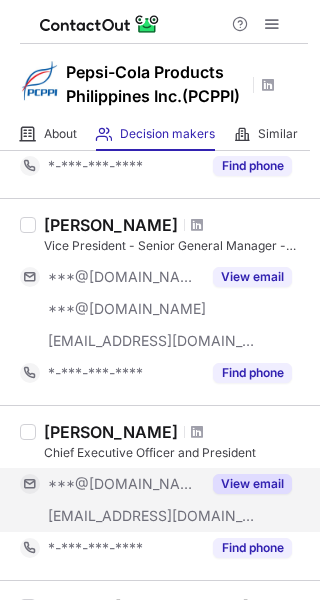 click on "View email" at bounding box center [252, 484] 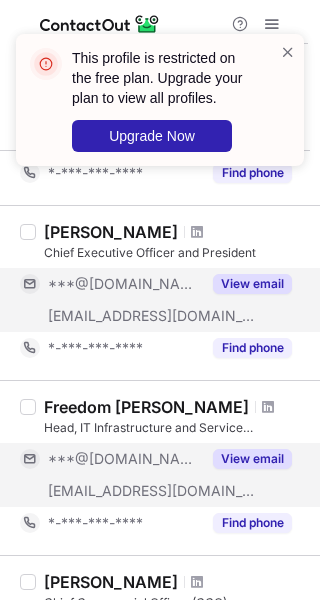 scroll, scrollTop: 734, scrollLeft: 0, axis: vertical 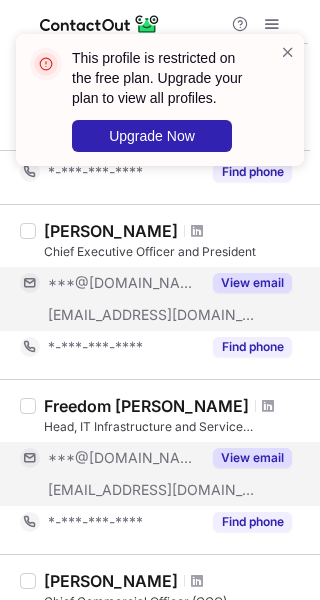 click on "View email" at bounding box center [252, 458] 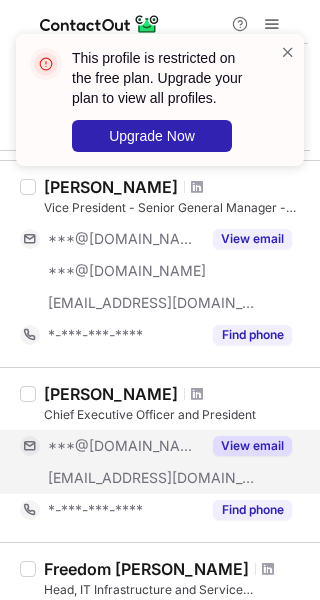 scroll, scrollTop: 570, scrollLeft: 0, axis: vertical 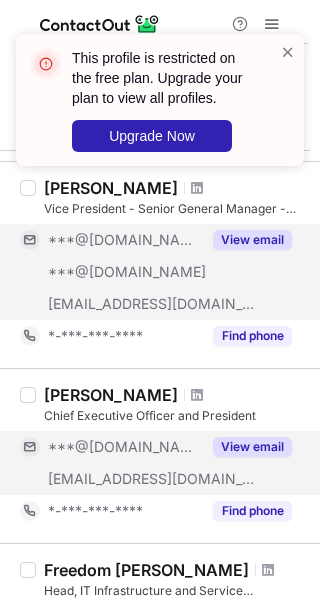 click on "View email" at bounding box center (252, 240) 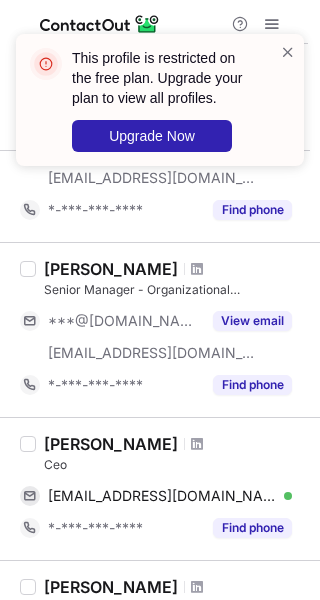 scroll, scrollTop: 167, scrollLeft: 0, axis: vertical 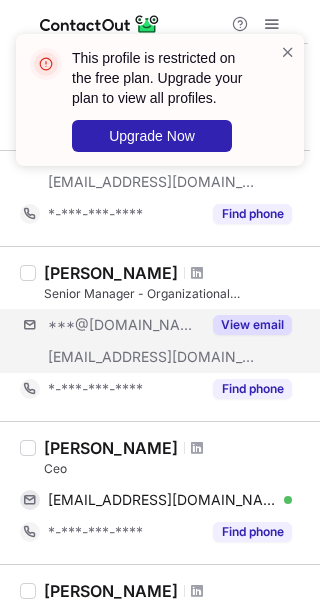 click on "***@yahoo.com ***@pepsiphilippines.com View email" at bounding box center (164, 341) 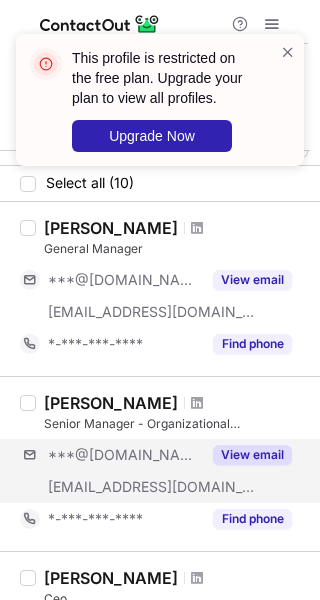 scroll, scrollTop: 36, scrollLeft: 0, axis: vertical 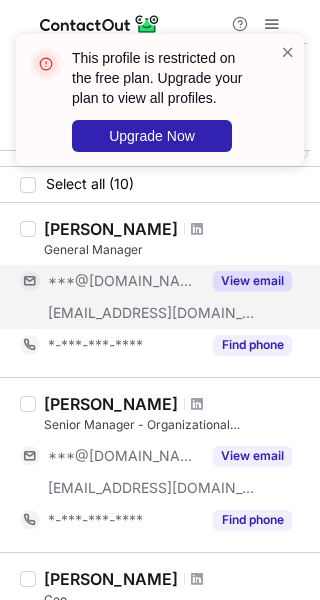 click on "View email" at bounding box center [252, 281] 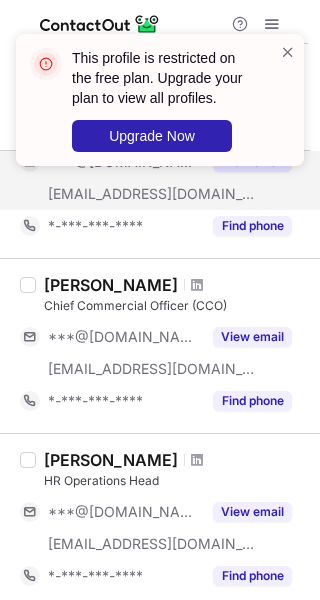 scroll, scrollTop: 967, scrollLeft: 0, axis: vertical 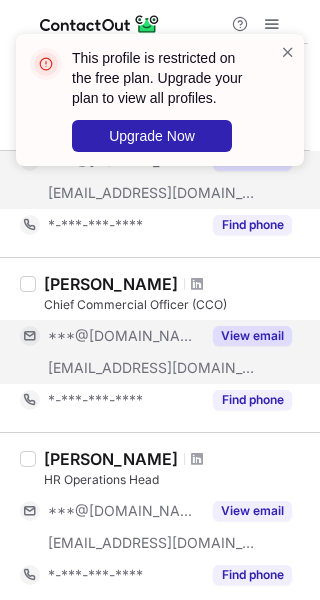 click on "View email" at bounding box center (246, 336) 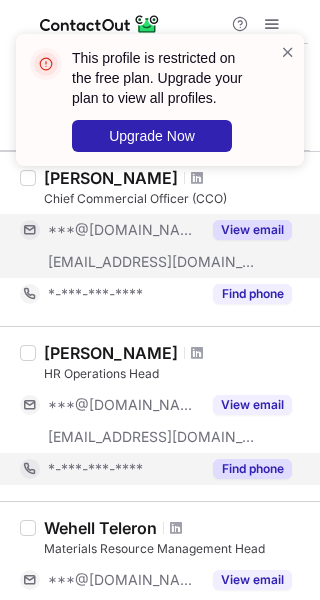 scroll, scrollTop: 1238, scrollLeft: 0, axis: vertical 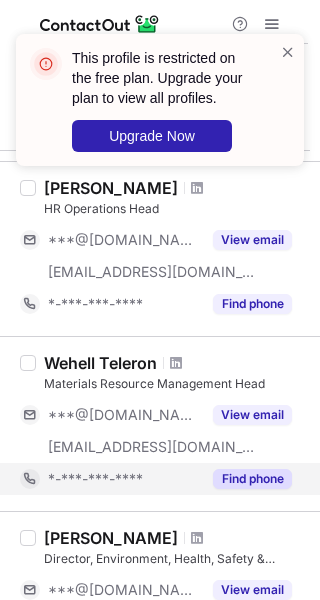click on "Find phone" at bounding box center (252, 479) 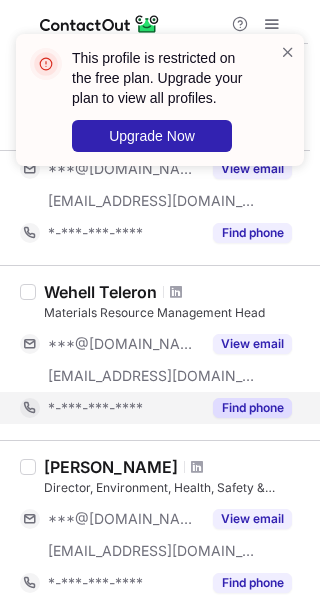 scroll, scrollTop: 1314, scrollLeft: 0, axis: vertical 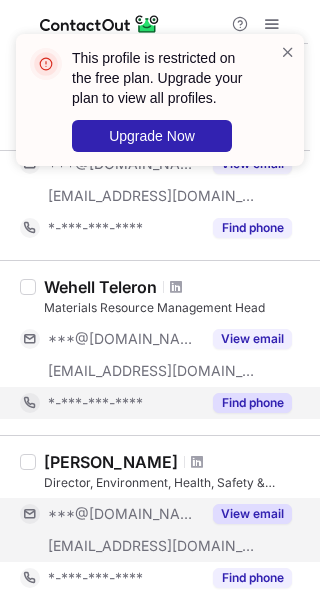 click on "View email" at bounding box center (252, 514) 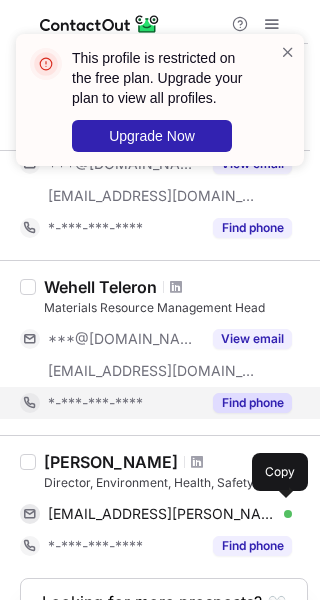 scroll, scrollTop: 1444, scrollLeft: 0, axis: vertical 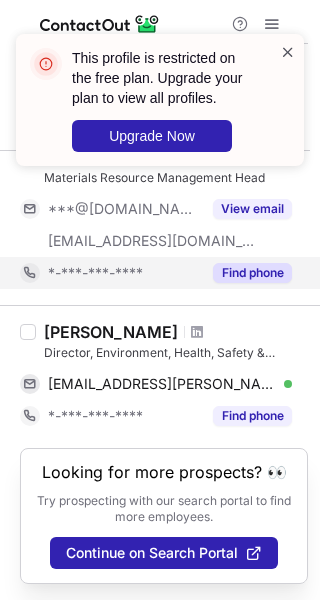 click at bounding box center [288, 52] 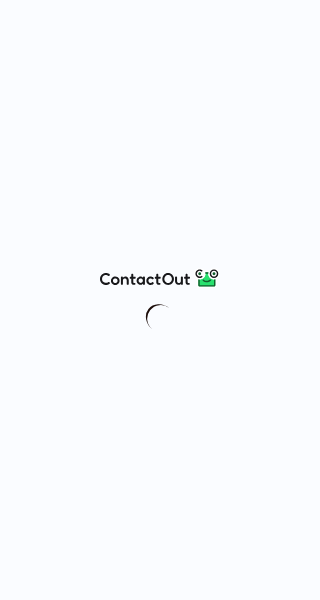 scroll, scrollTop: 0, scrollLeft: 0, axis: both 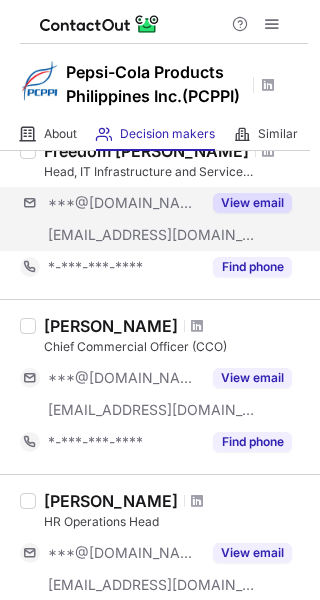 click on "***@[DOMAIN_NAME] [EMAIL_ADDRESS][DOMAIN_NAME] View email" at bounding box center [164, 219] 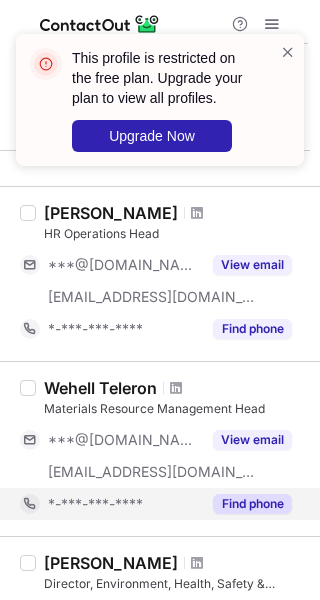 scroll, scrollTop: 1444, scrollLeft: 0, axis: vertical 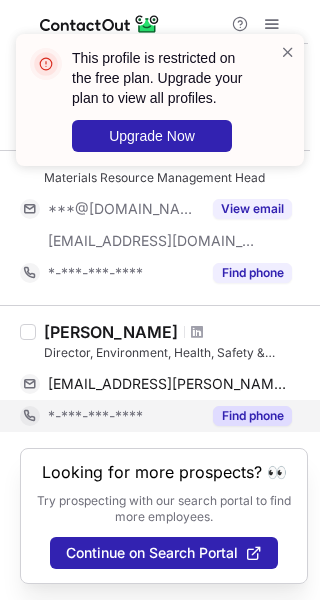 click on "Find phone" at bounding box center (252, 416) 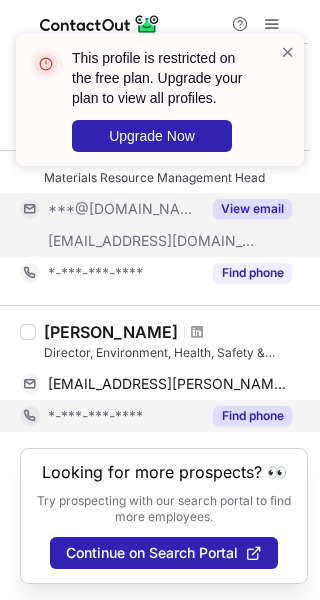 click on "View email" at bounding box center (246, 209) 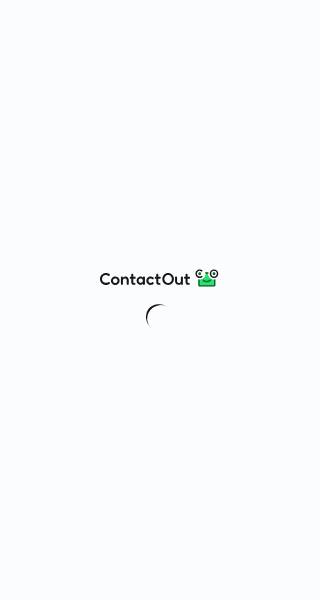 scroll, scrollTop: 0, scrollLeft: 0, axis: both 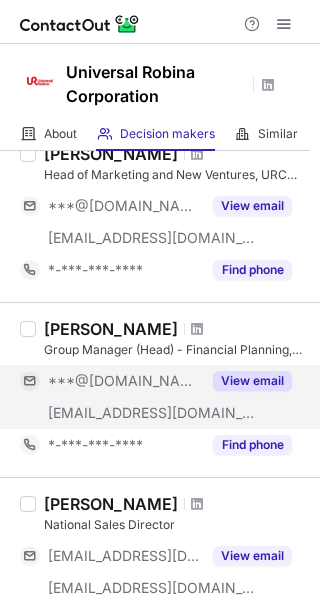 click on "View email" at bounding box center (252, 381) 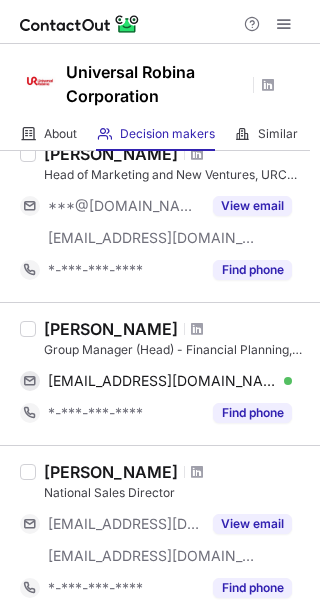 scroll, scrollTop: 540, scrollLeft: 0, axis: vertical 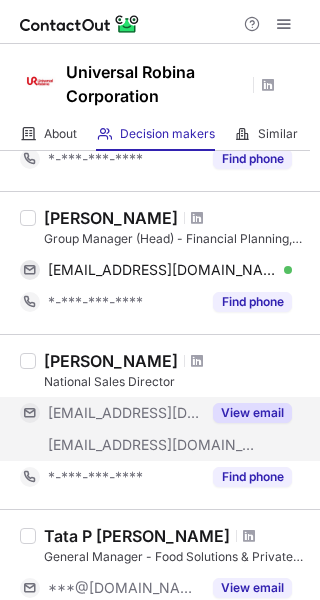 click on "View email" at bounding box center (252, 413) 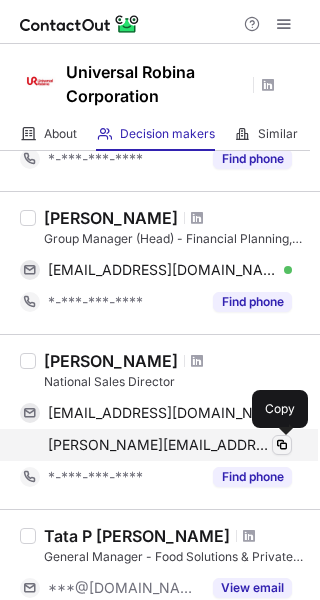 click at bounding box center [282, 445] 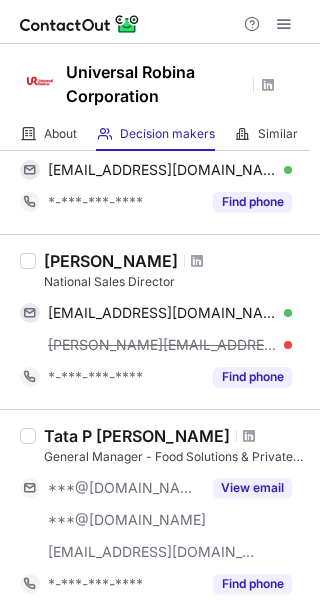 scroll, scrollTop: 641, scrollLeft: 0, axis: vertical 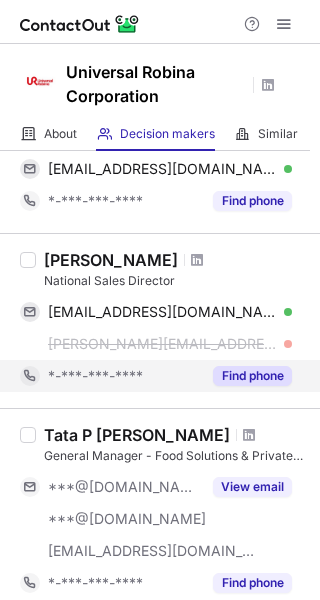 click on "Find phone" at bounding box center (252, 376) 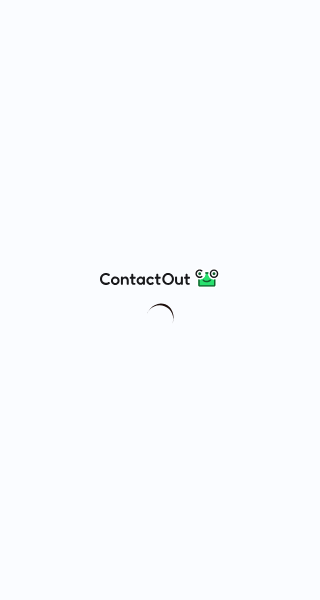scroll, scrollTop: 0, scrollLeft: 0, axis: both 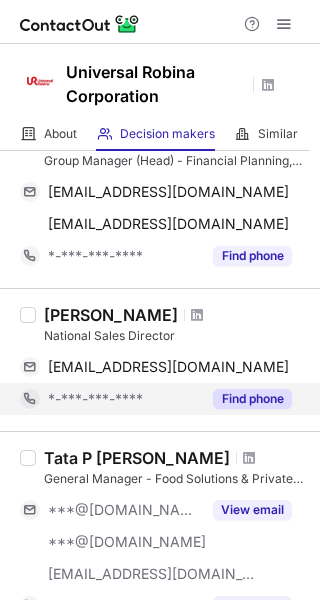 click on "Find phone" at bounding box center [252, 399] 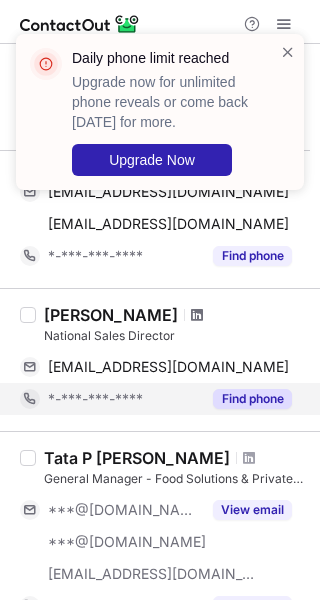 click at bounding box center [197, 315] 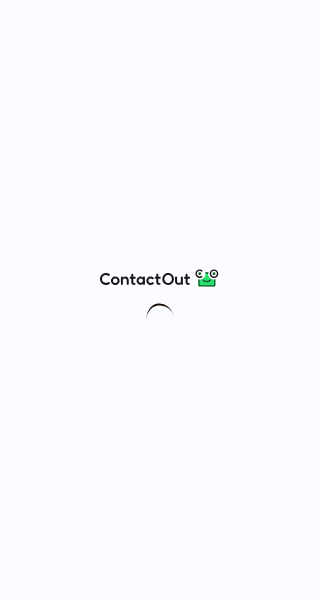 scroll, scrollTop: 0, scrollLeft: 0, axis: both 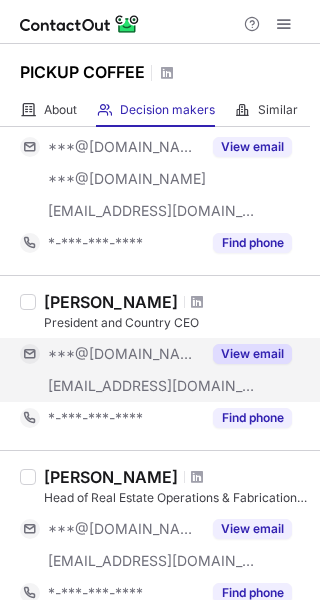 click on "View email" at bounding box center [246, 354] 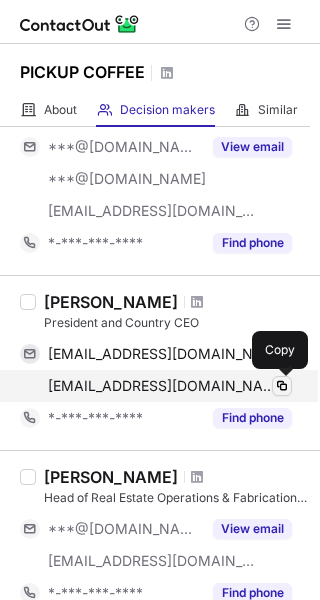click at bounding box center (282, 386) 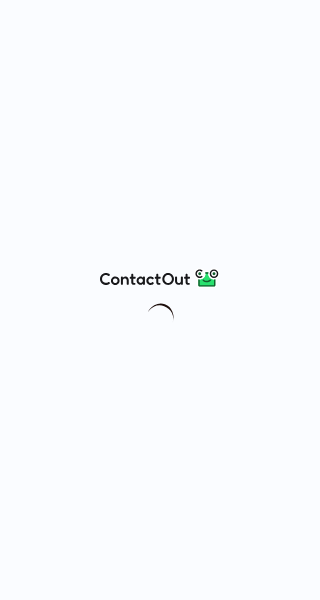 scroll, scrollTop: 0, scrollLeft: 0, axis: both 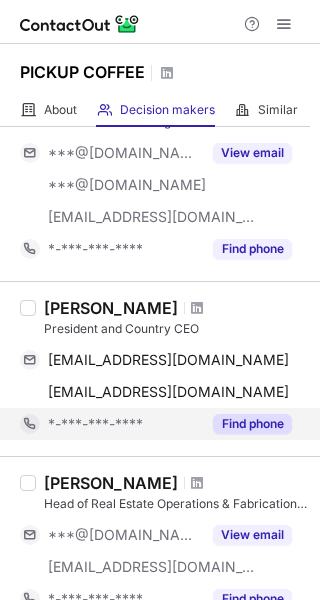 click on "Find phone" at bounding box center [252, 424] 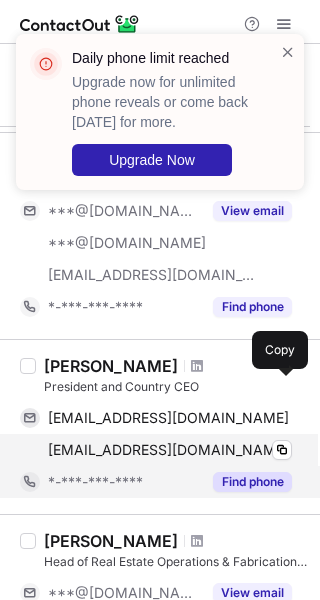 scroll, scrollTop: 1327, scrollLeft: 0, axis: vertical 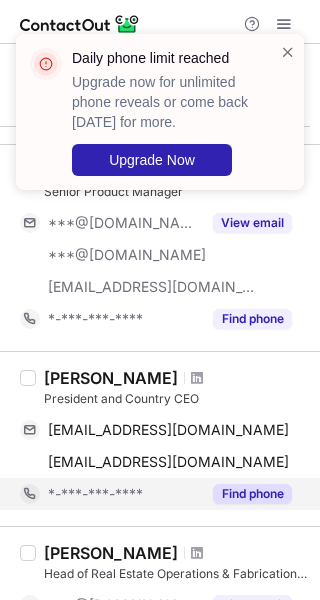 click at bounding box center (197, 378) 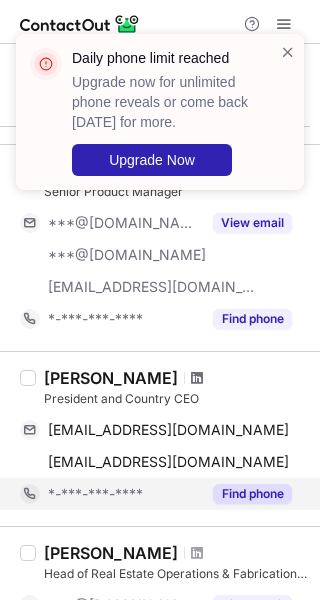 click at bounding box center [197, 378] 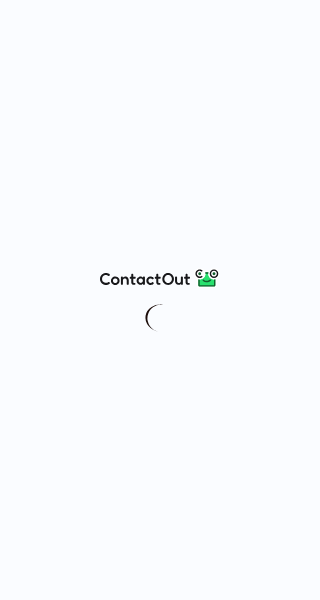 scroll, scrollTop: 0, scrollLeft: 0, axis: both 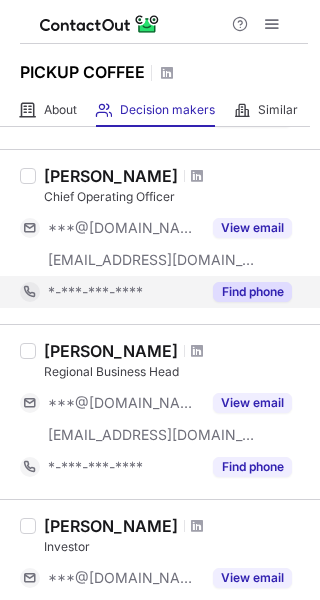 click on "Find phone" at bounding box center [252, 292] 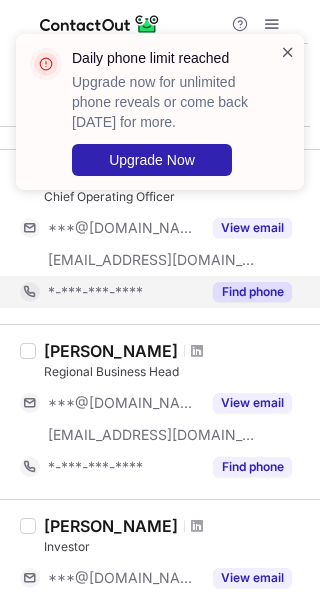 click at bounding box center [288, 52] 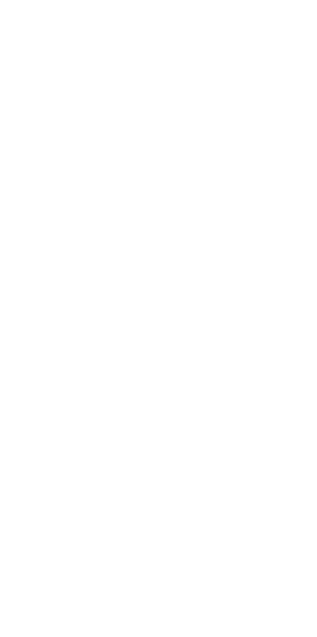 scroll, scrollTop: 0, scrollLeft: 0, axis: both 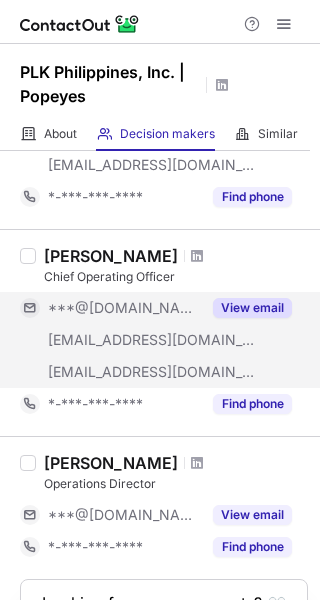 click on "View email" at bounding box center (252, 308) 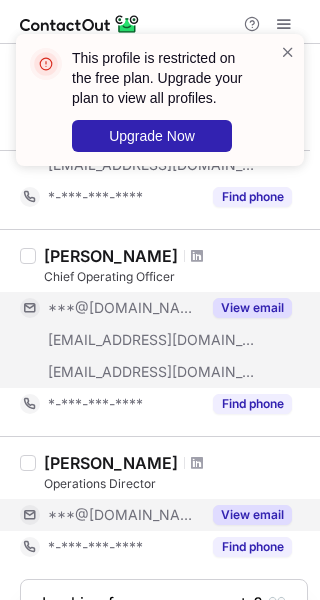 click on "View email" at bounding box center [252, 515] 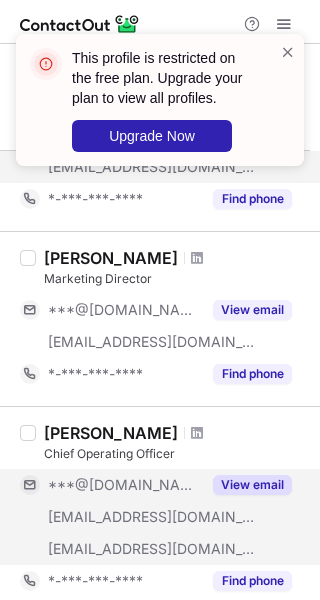 scroll, scrollTop: 198, scrollLeft: 0, axis: vertical 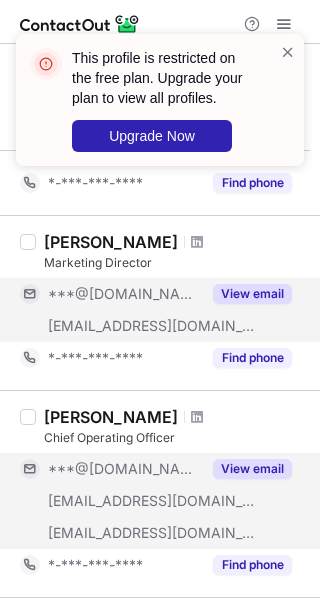 click on "View email" at bounding box center [252, 294] 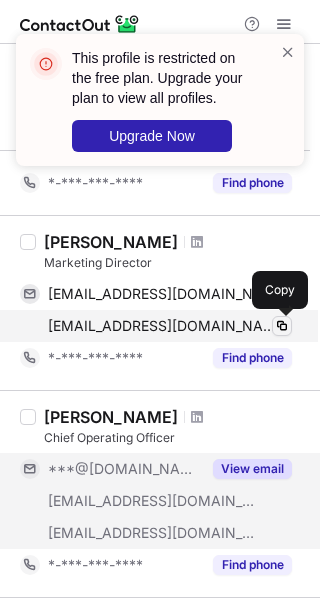 click at bounding box center (282, 326) 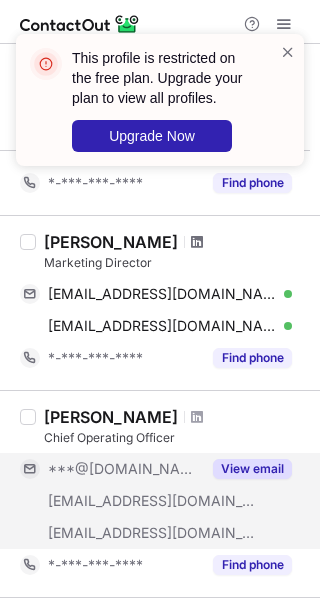 click at bounding box center (197, 242) 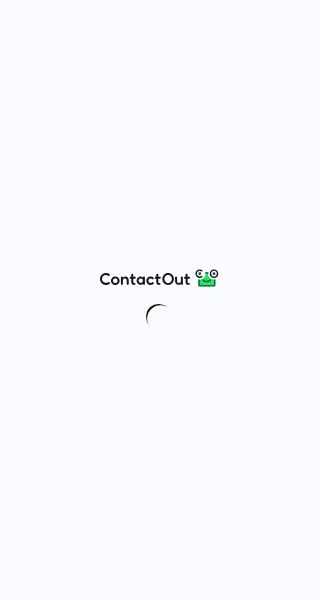 scroll, scrollTop: 0, scrollLeft: 0, axis: both 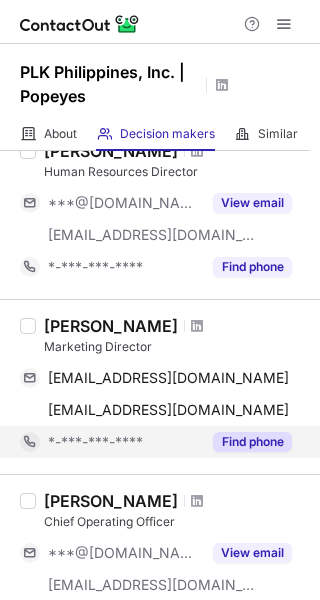 click on "Find phone" at bounding box center (252, 442) 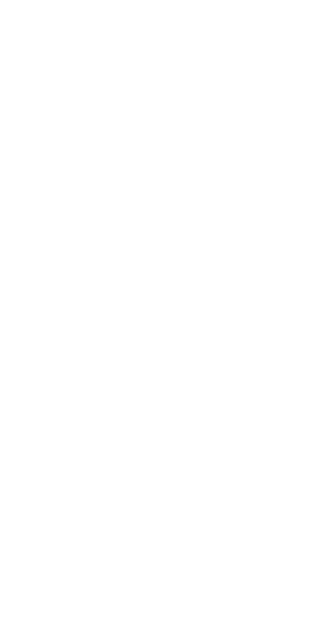 scroll, scrollTop: 0, scrollLeft: 0, axis: both 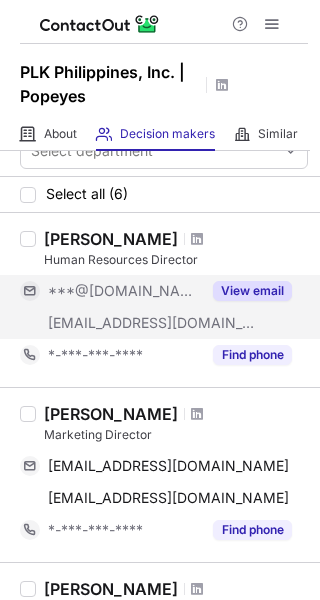 click on "View email" at bounding box center (246, 291) 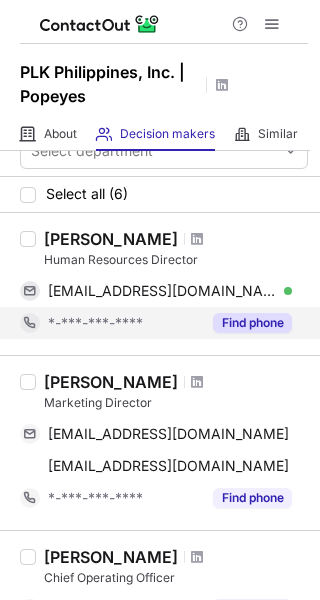 click on "Find phone" at bounding box center [252, 323] 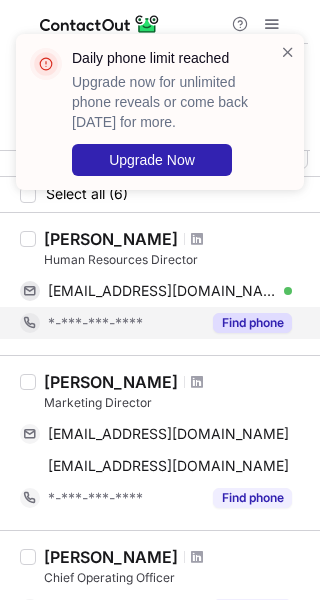 scroll, scrollTop: 113, scrollLeft: 0, axis: vertical 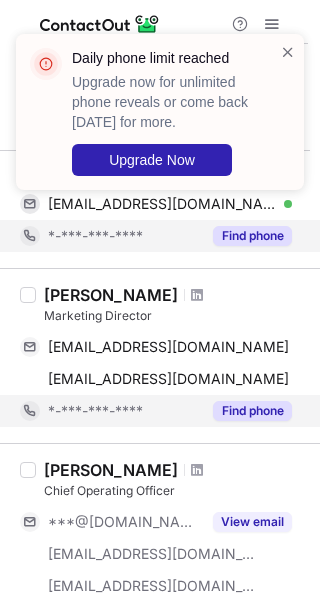 click on "Find phone" at bounding box center [252, 411] 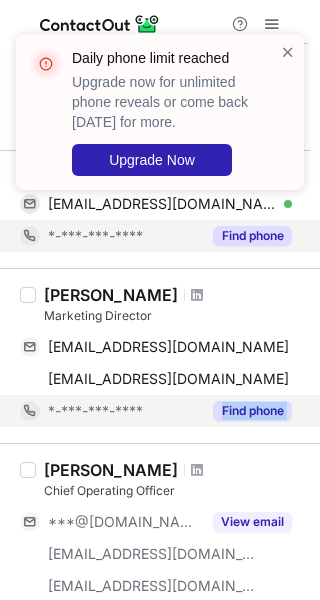 click on "*-***-***-****" at bounding box center (124, 411) 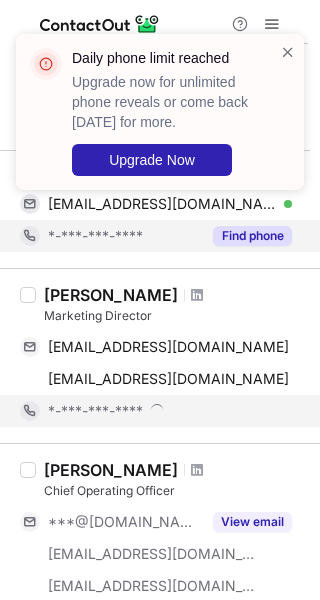 click on "*-***-***-****" at bounding box center (170, 411) 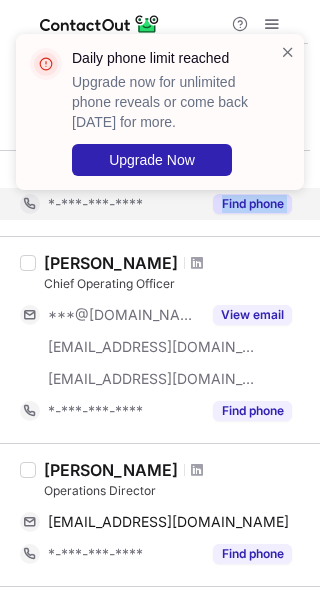 scroll, scrollTop: 321, scrollLeft: 0, axis: vertical 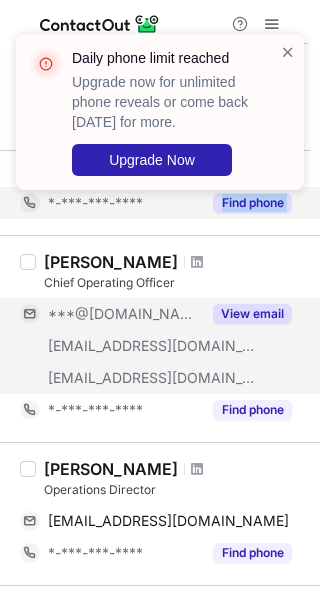 click on "View email" at bounding box center (252, 314) 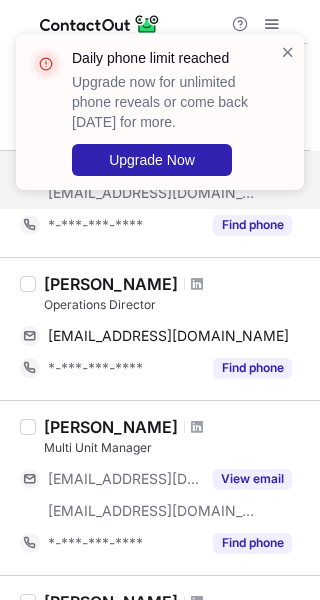 scroll, scrollTop: 507, scrollLeft: 0, axis: vertical 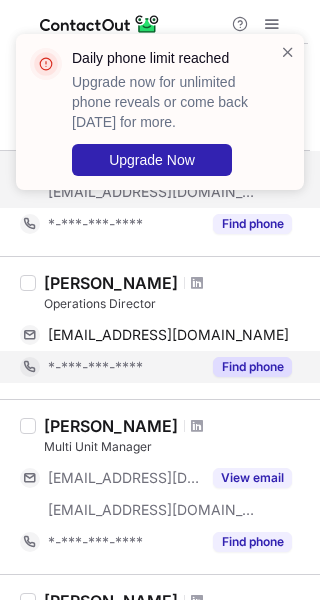 click on "Find phone" at bounding box center [252, 367] 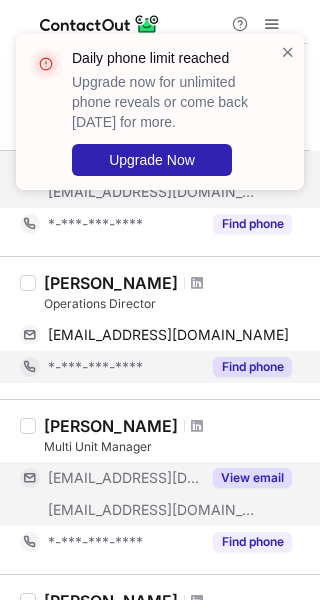 click on "View email" at bounding box center (252, 478) 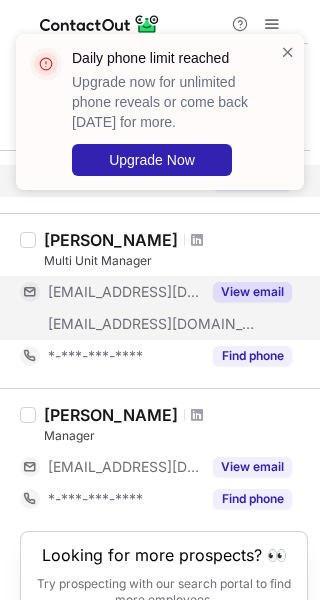 scroll, scrollTop: 694, scrollLeft: 0, axis: vertical 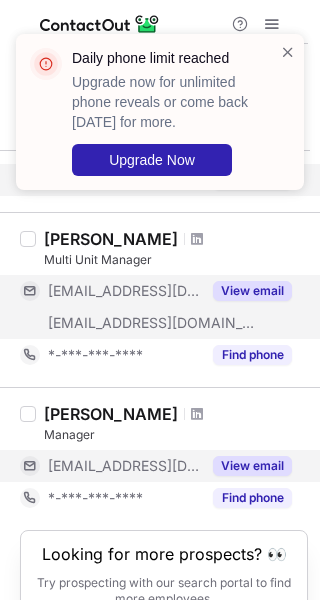 click on "View email" at bounding box center (252, 466) 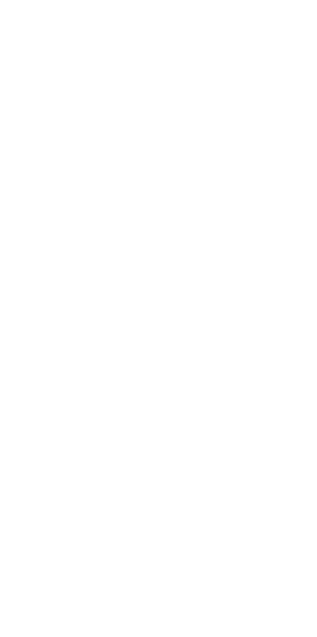 scroll, scrollTop: 0, scrollLeft: 0, axis: both 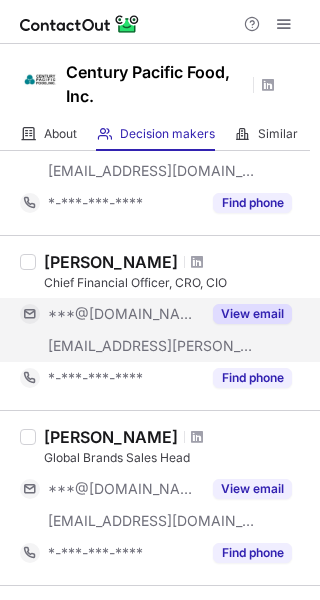 click on "View email" at bounding box center [252, 314] 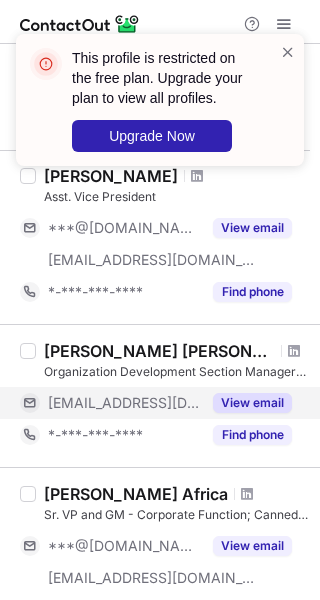 scroll, scrollTop: 766, scrollLeft: 0, axis: vertical 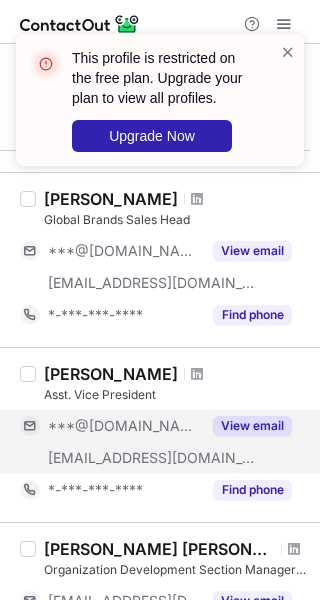 click on "View email" at bounding box center [252, 426] 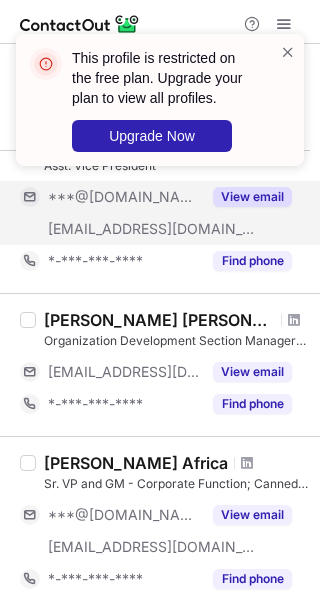 scroll, scrollTop: 1057, scrollLeft: 0, axis: vertical 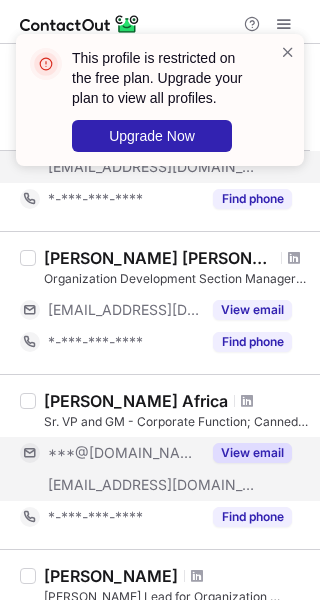 click on "View email" at bounding box center [252, 453] 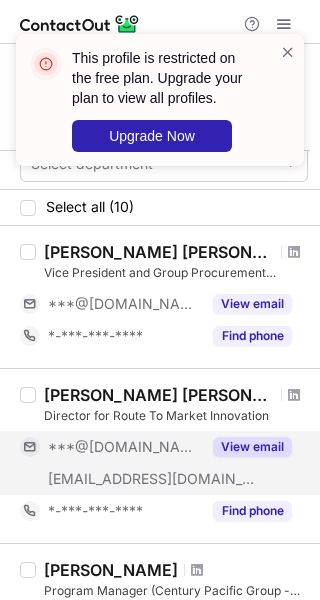 scroll, scrollTop: 14, scrollLeft: 0, axis: vertical 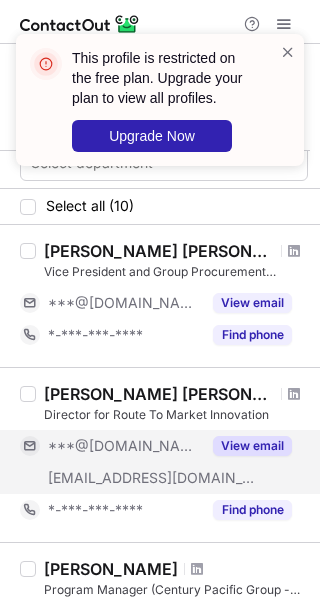 click on "View email" at bounding box center [252, 446] 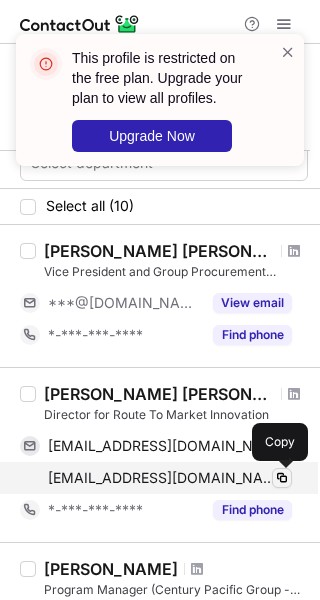 click at bounding box center [282, 478] 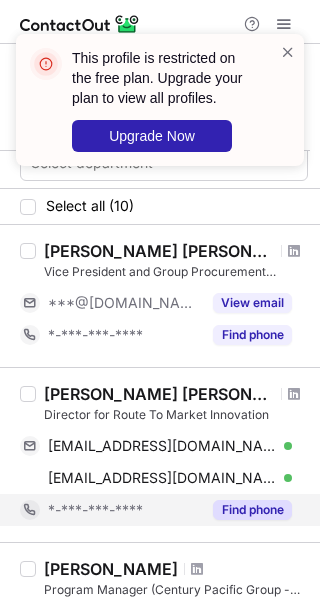 click on "Find phone" at bounding box center (252, 510) 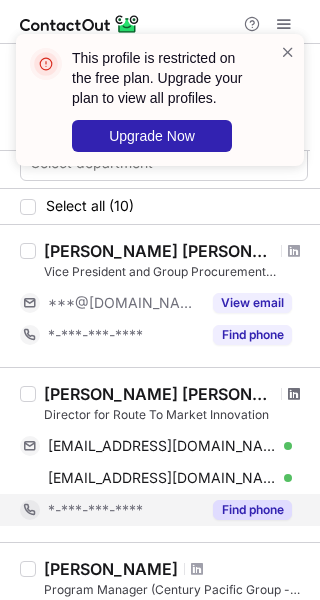 click at bounding box center (294, 394) 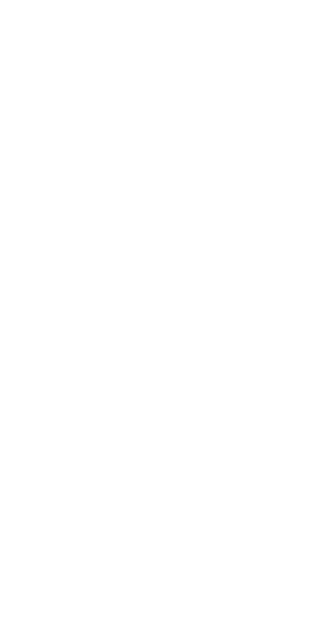 scroll, scrollTop: 0, scrollLeft: 0, axis: both 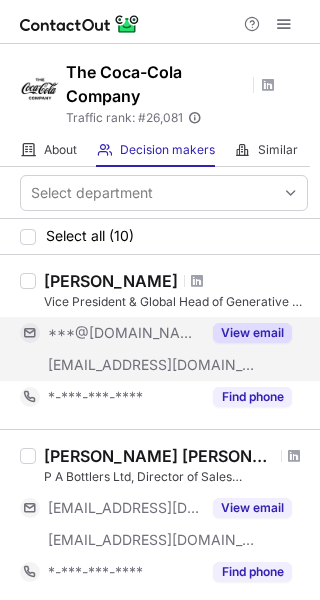 click on "View email" at bounding box center (252, 333) 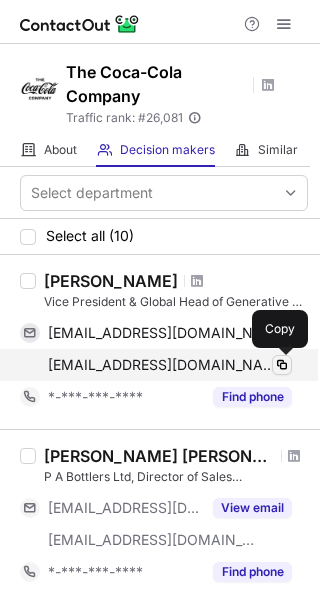 click at bounding box center [282, 365] 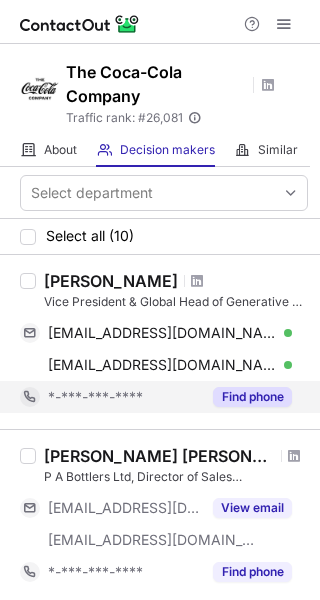 click on "Find phone" at bounding box center [252, 397] 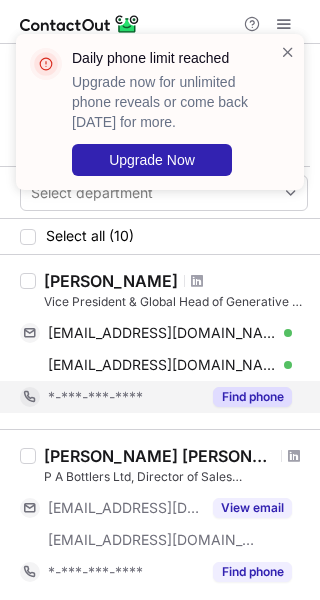 click at bounding box center [197, 281] 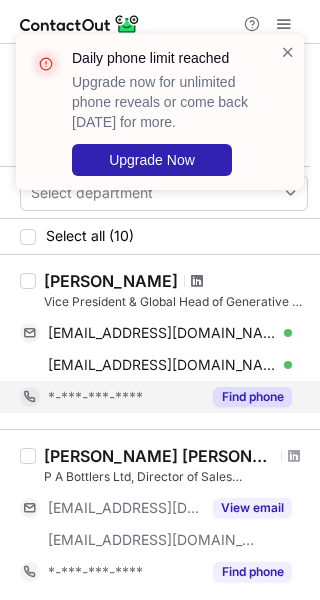 click at bounding box center (197, 281) 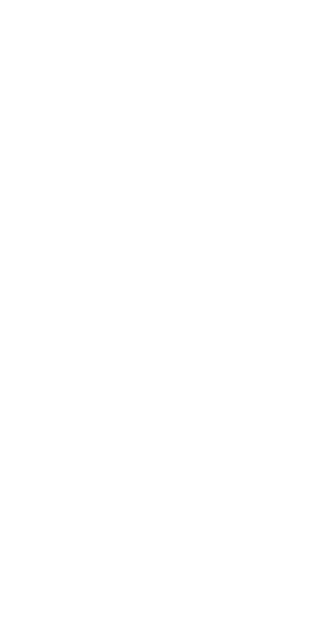 scroll, scrollTop: 0, scrollLeft: 0, axis: both 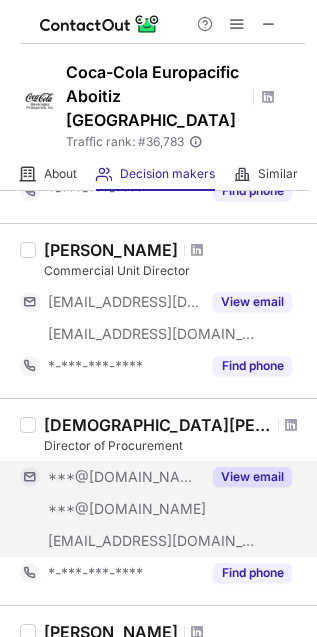 click on "View email" at bounding box center (252, 477) 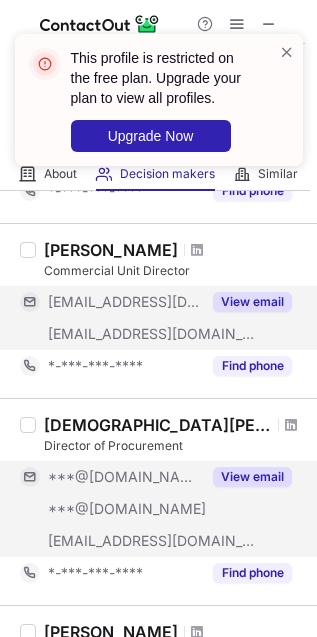 click on "View email" at bounding box center [252, 302] 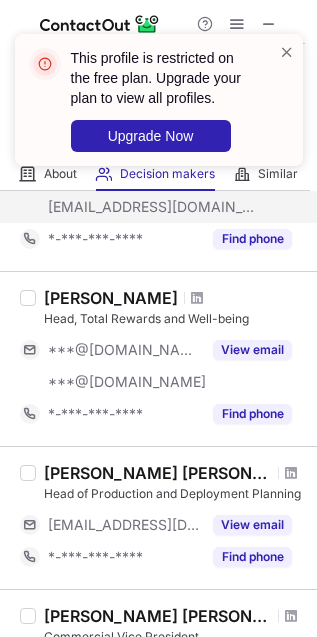 scroll, scrollTop: 947, scrollLeft: 0, axis: vertical 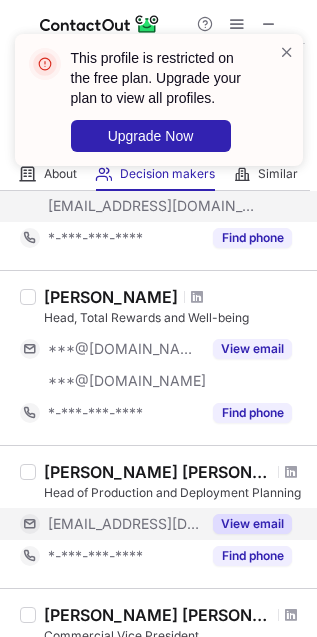 click on "View email" at bounding box center (252, 524) 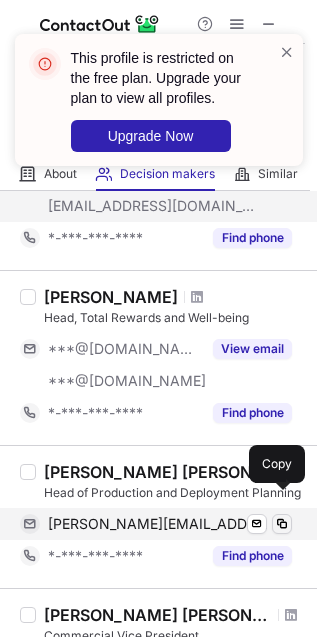 click at bounding box center (282, 524) 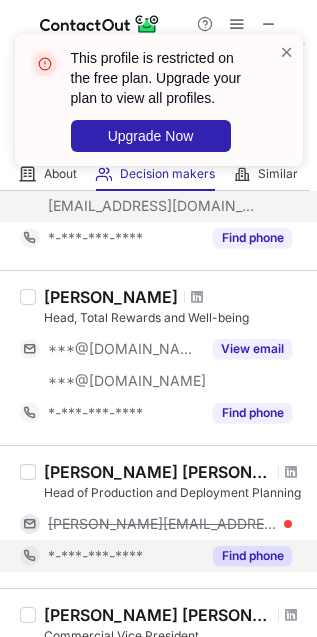click on "Find phone" at bounding box center (252, 556) 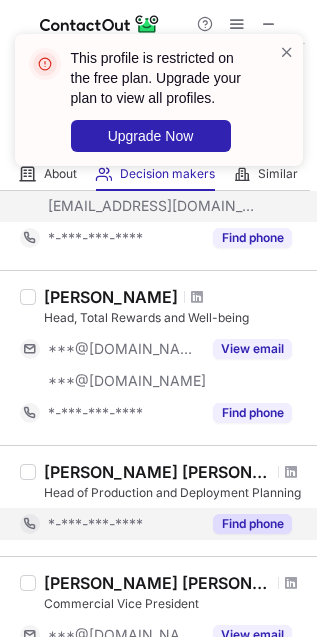 click at bounding box center [291, 472] 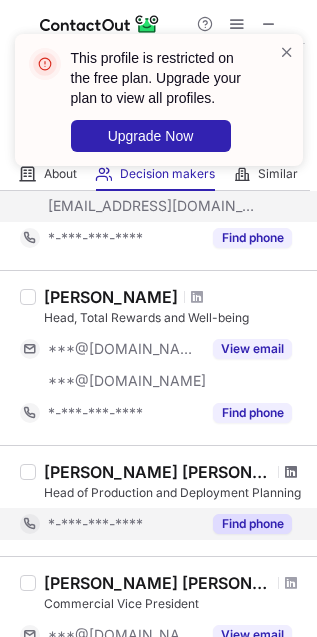 click at bounding box center [291, 472] 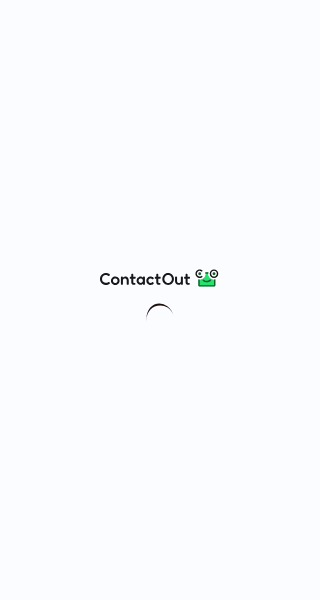 scroll, scrollTop: 0, scrollLeft: 0, axis: both 